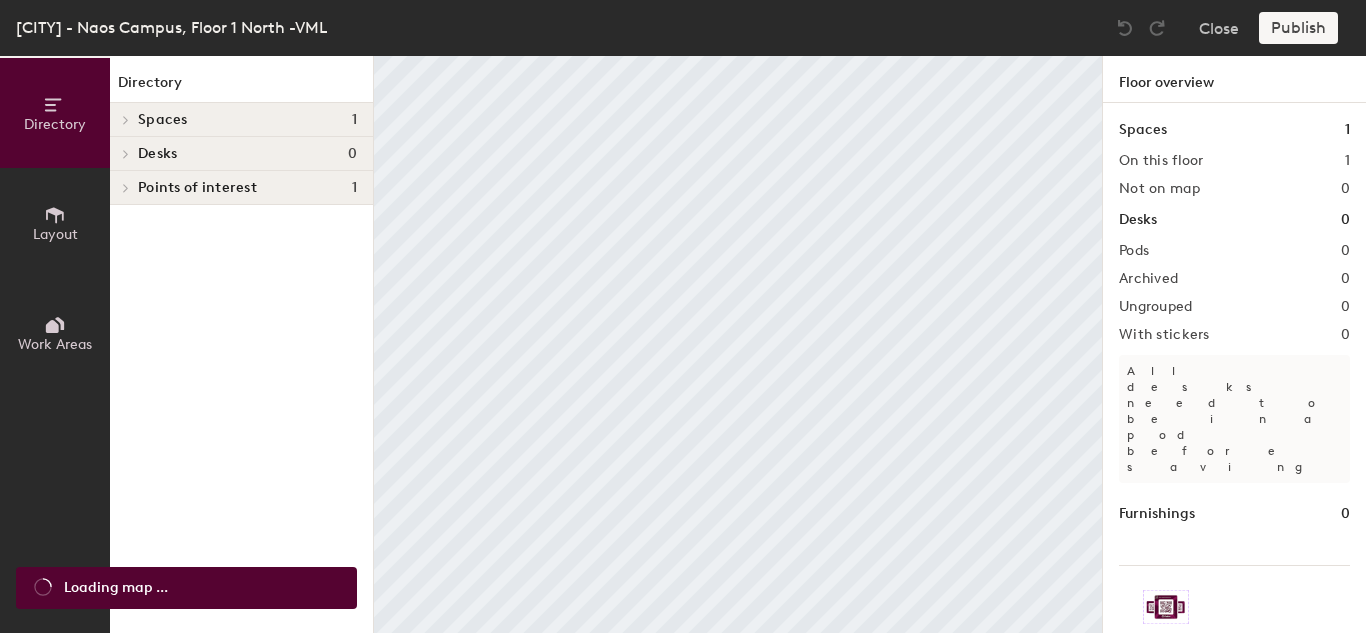 scroll, scrollTop: 0, scrollLeft: 0, axis: both 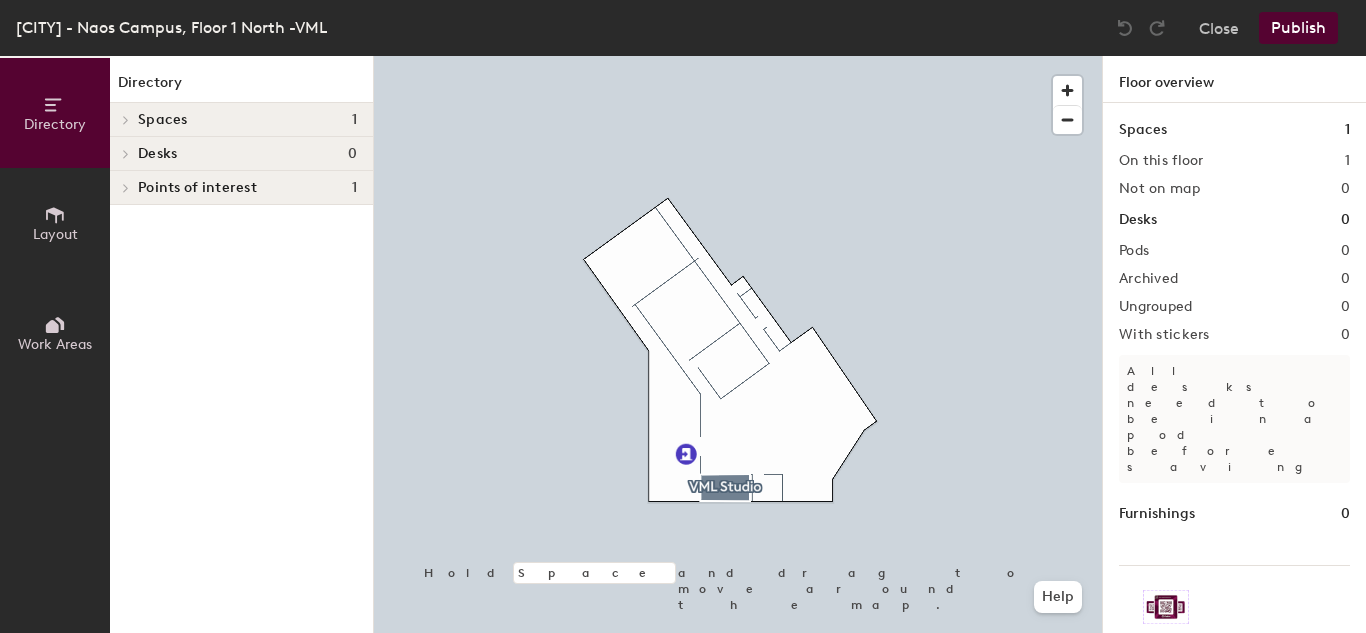 click on "Desks 0" 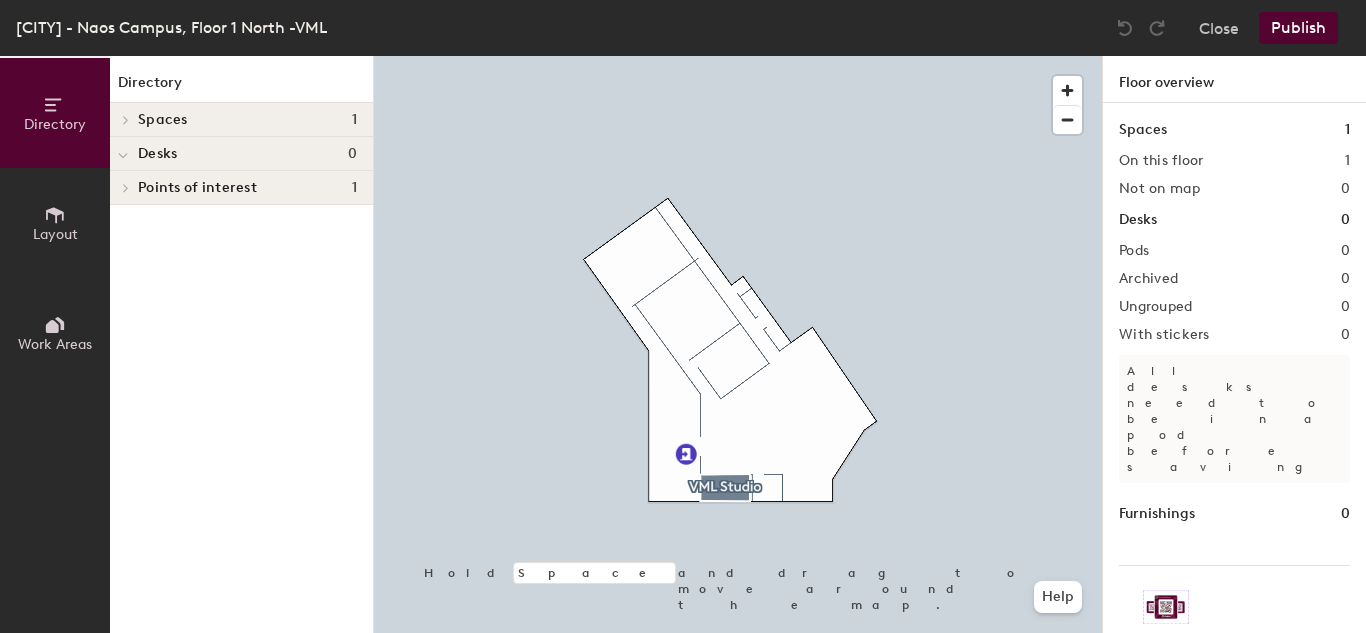 click on "Desks" 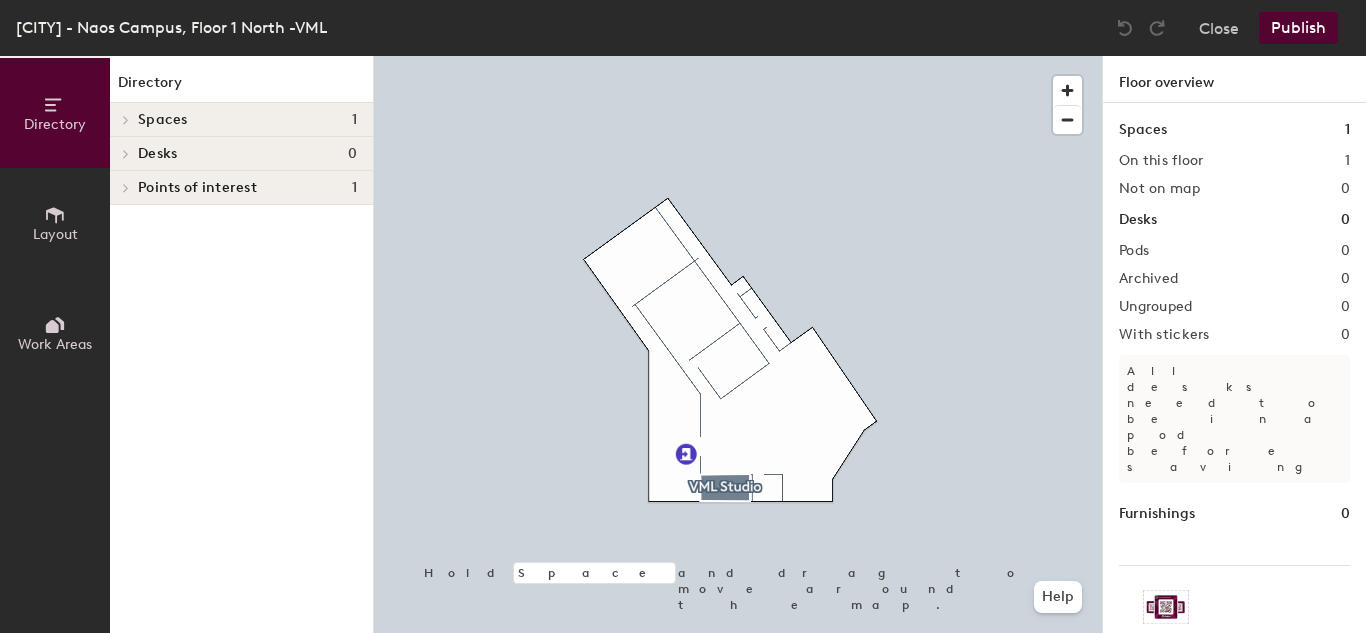 click on "Spaces" 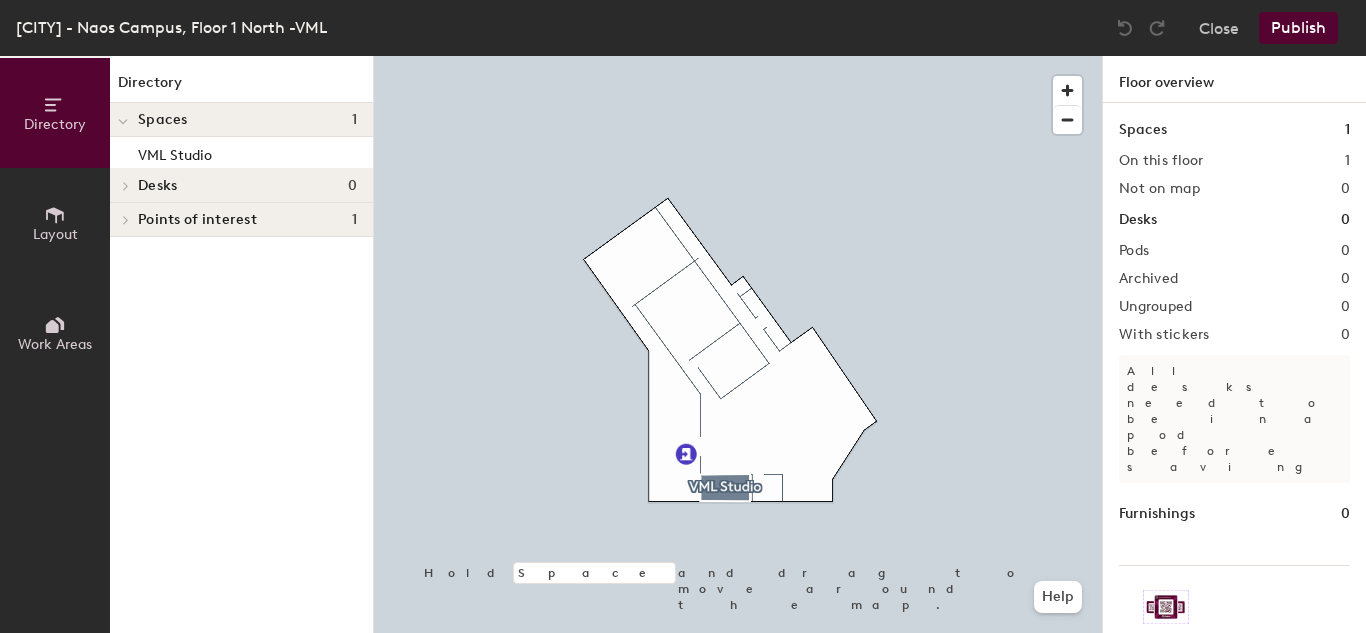 click 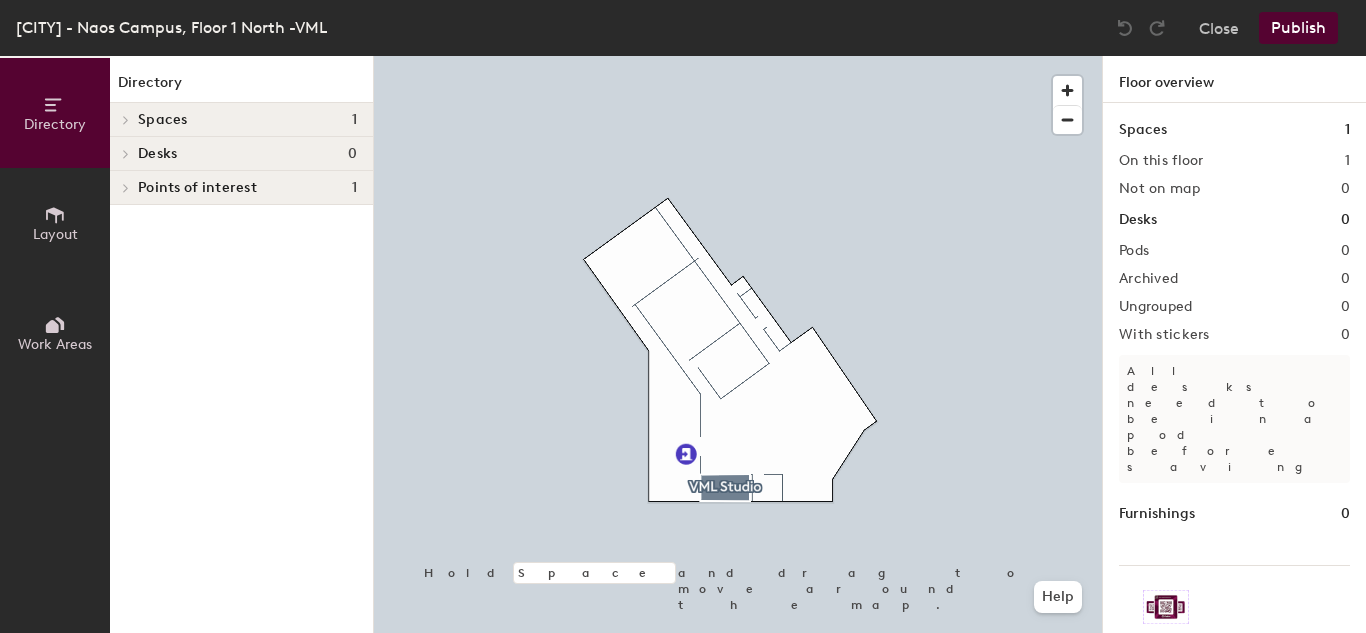 click on "Layout" 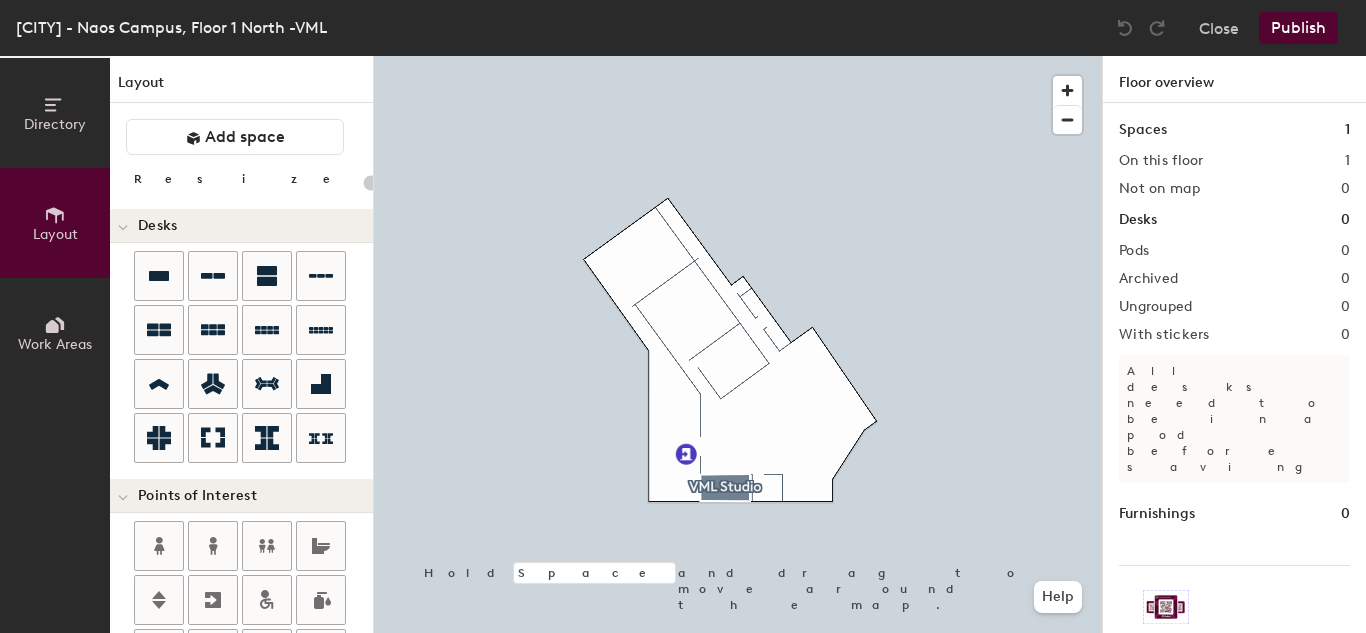 click on "Work Areas" 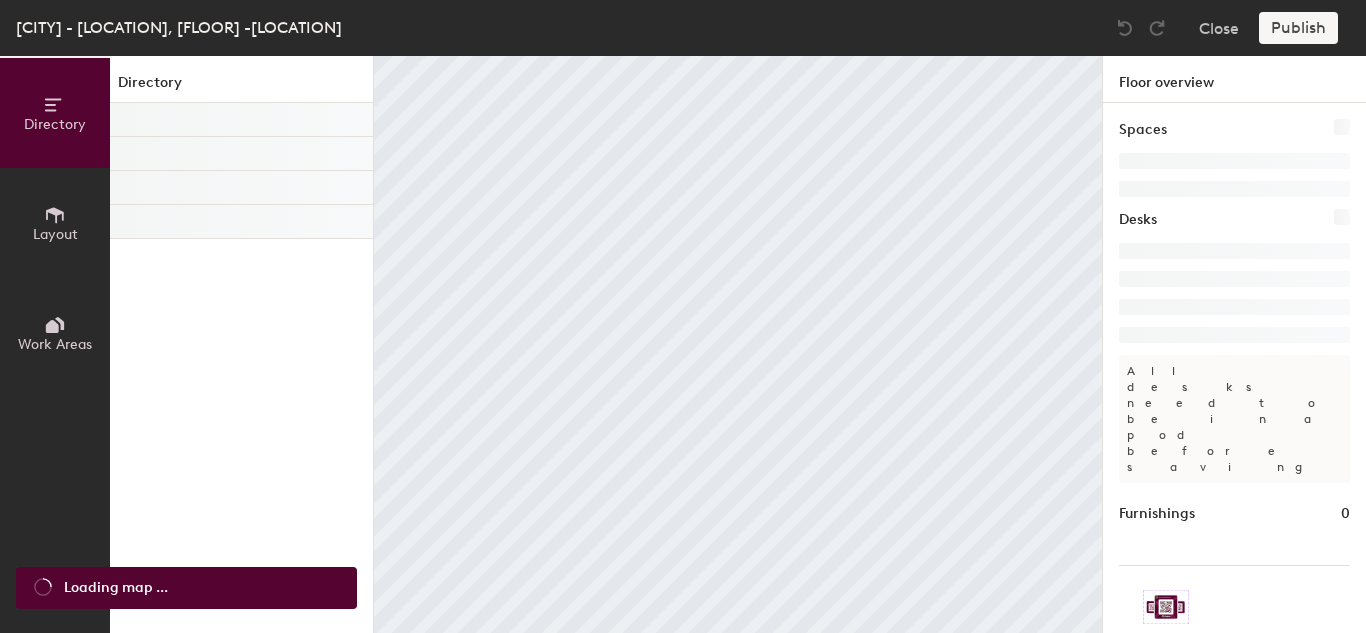 scroll, scrollTop: 0, scrollLeft: 0, axis: both 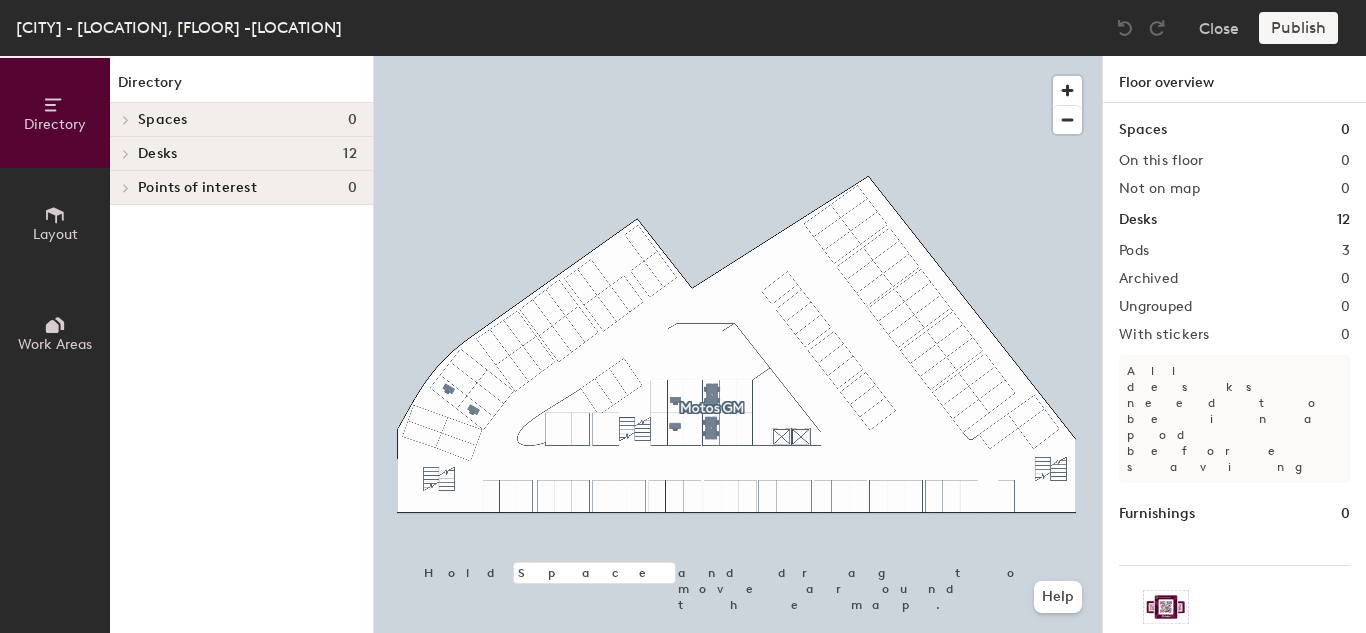 click on "Desks 12" 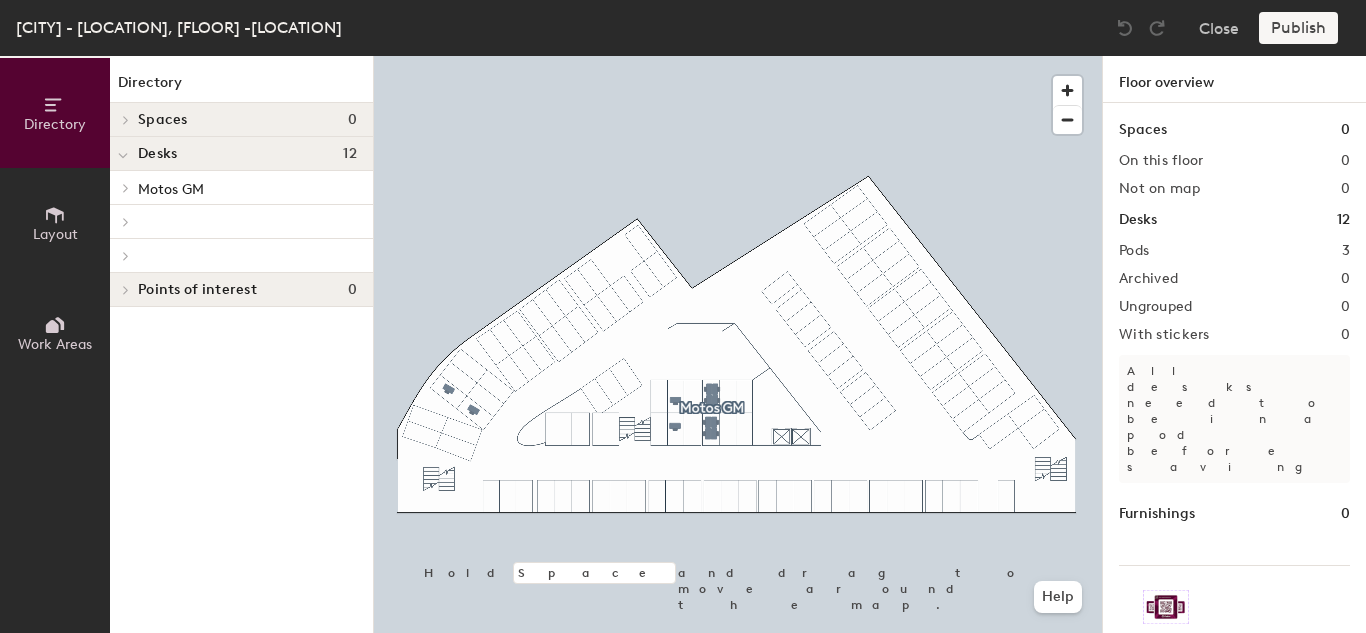click on "Desks 12" 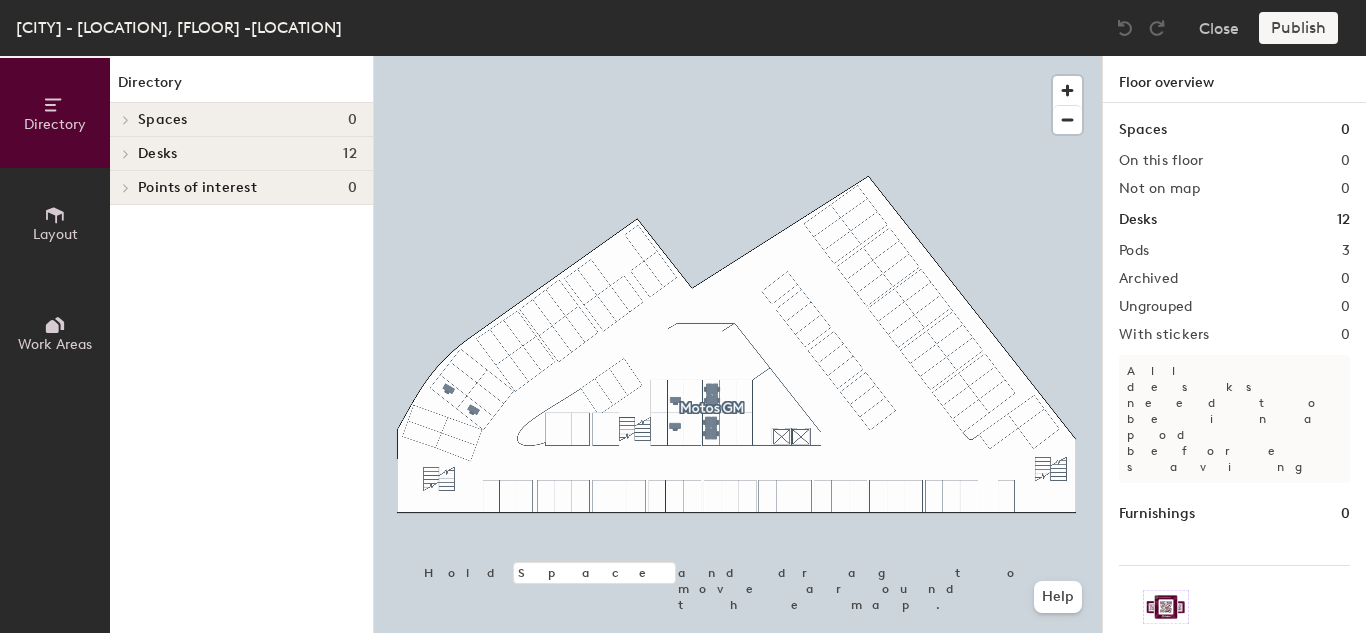 click on "Desks 12" 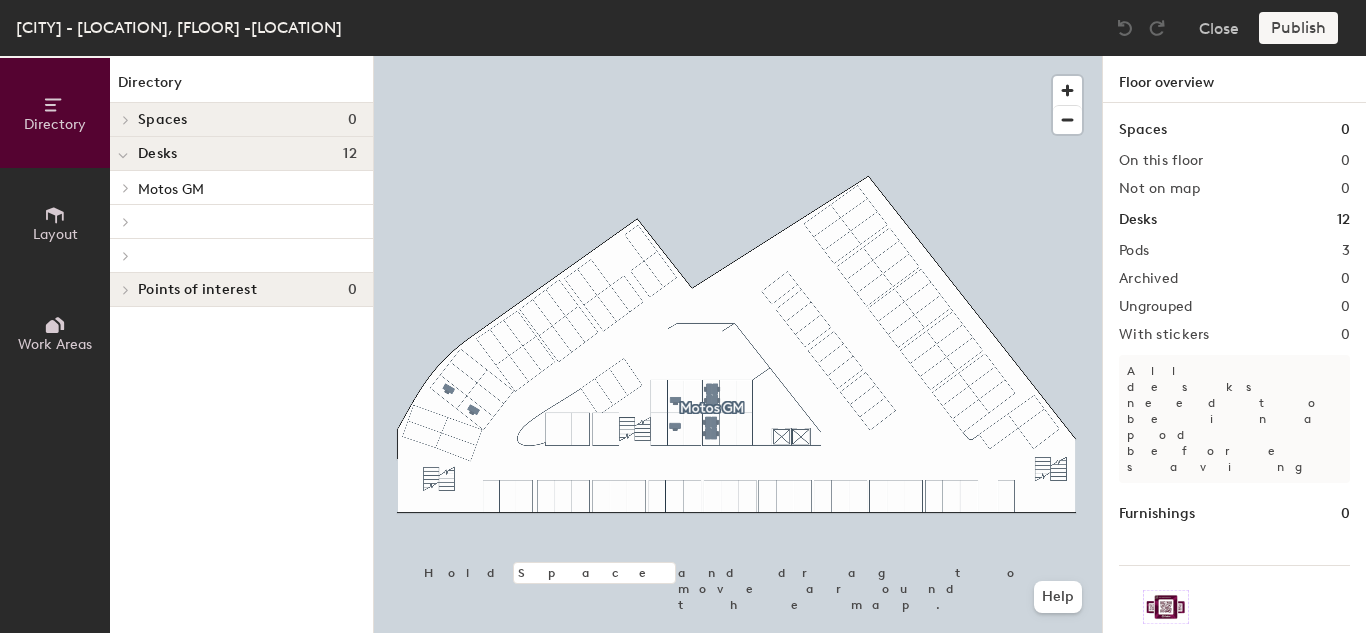 click 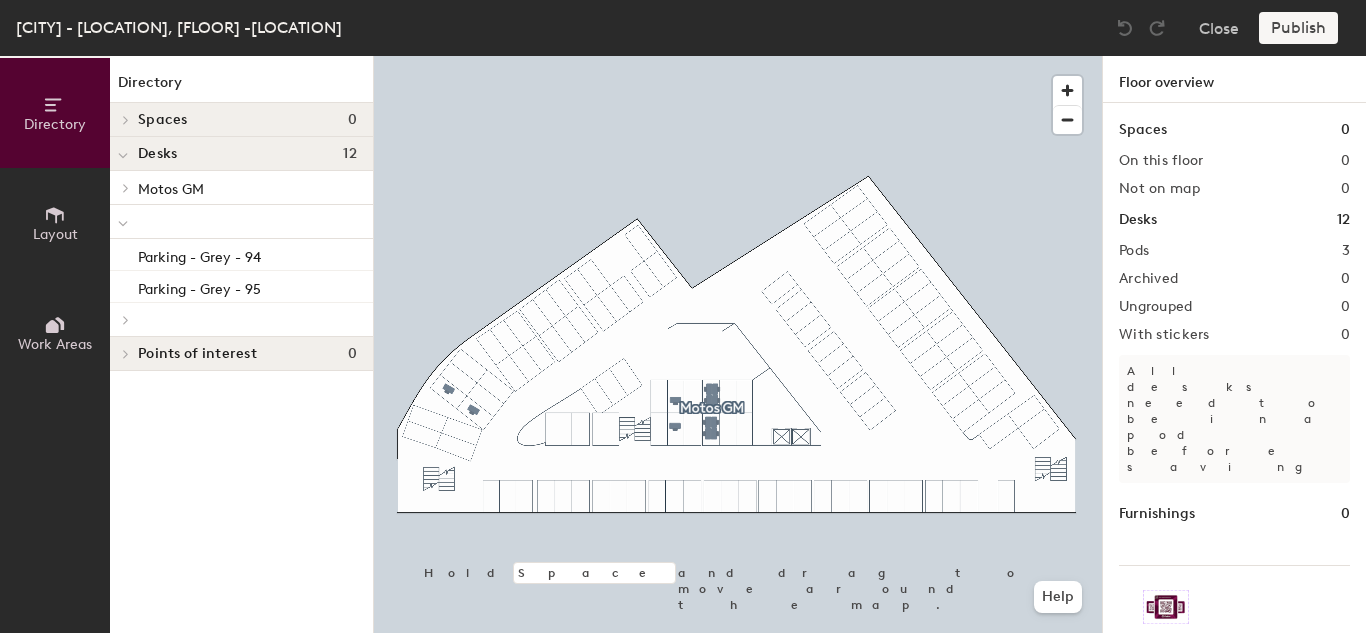 click 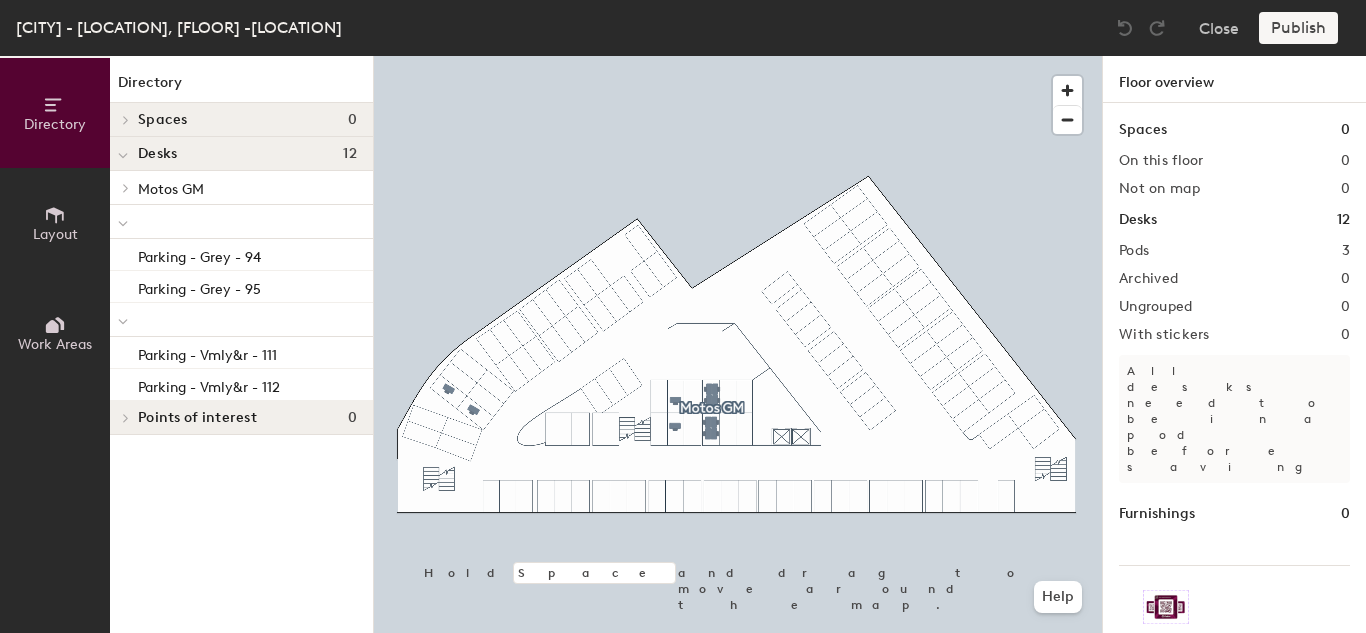click 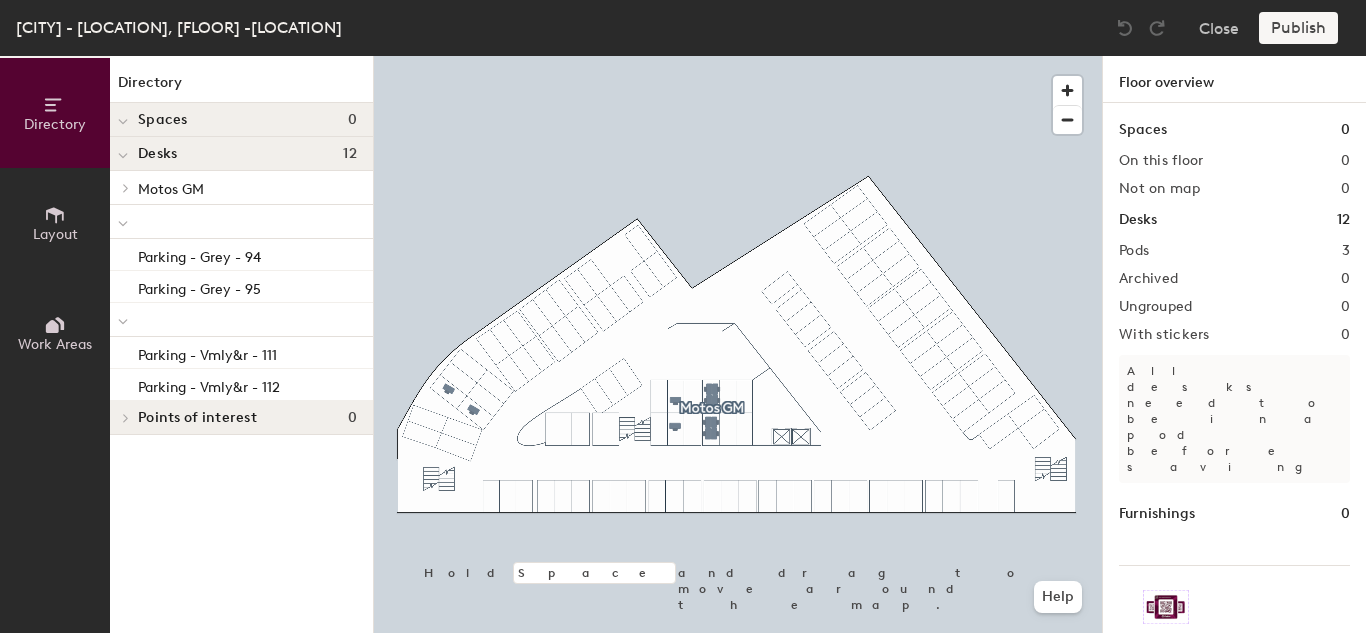 click 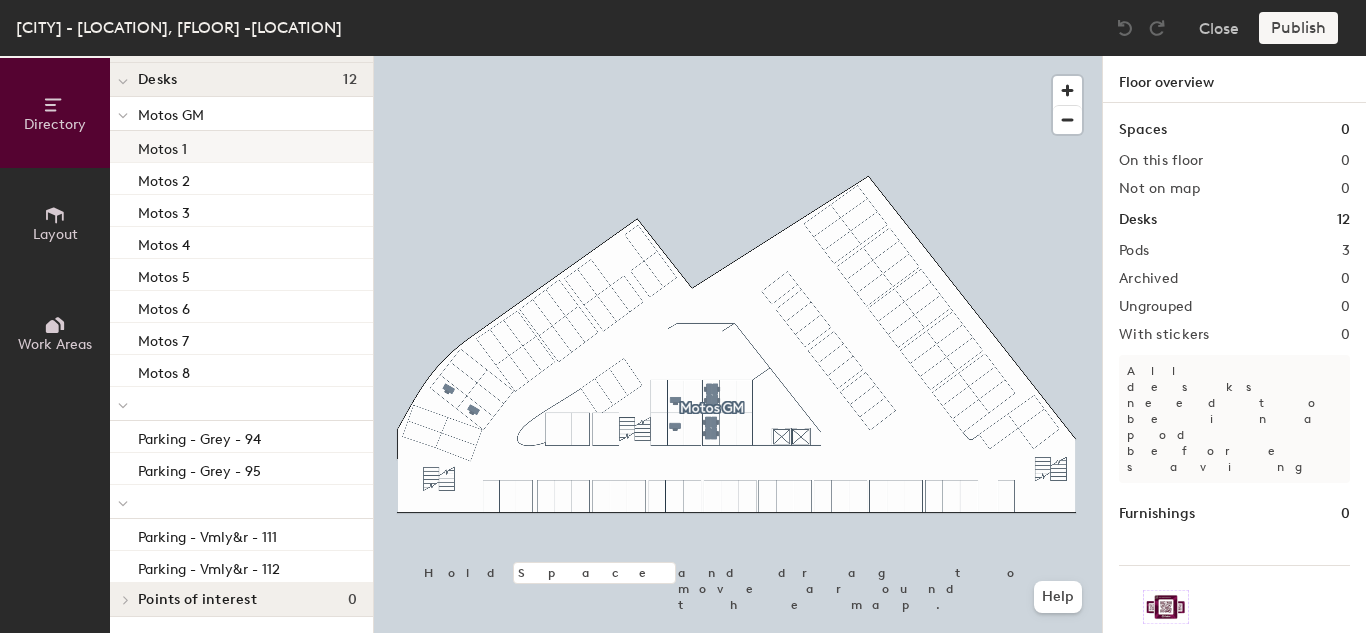 scroll, scrollTop: 0, scrollLeft: 0, axis: both 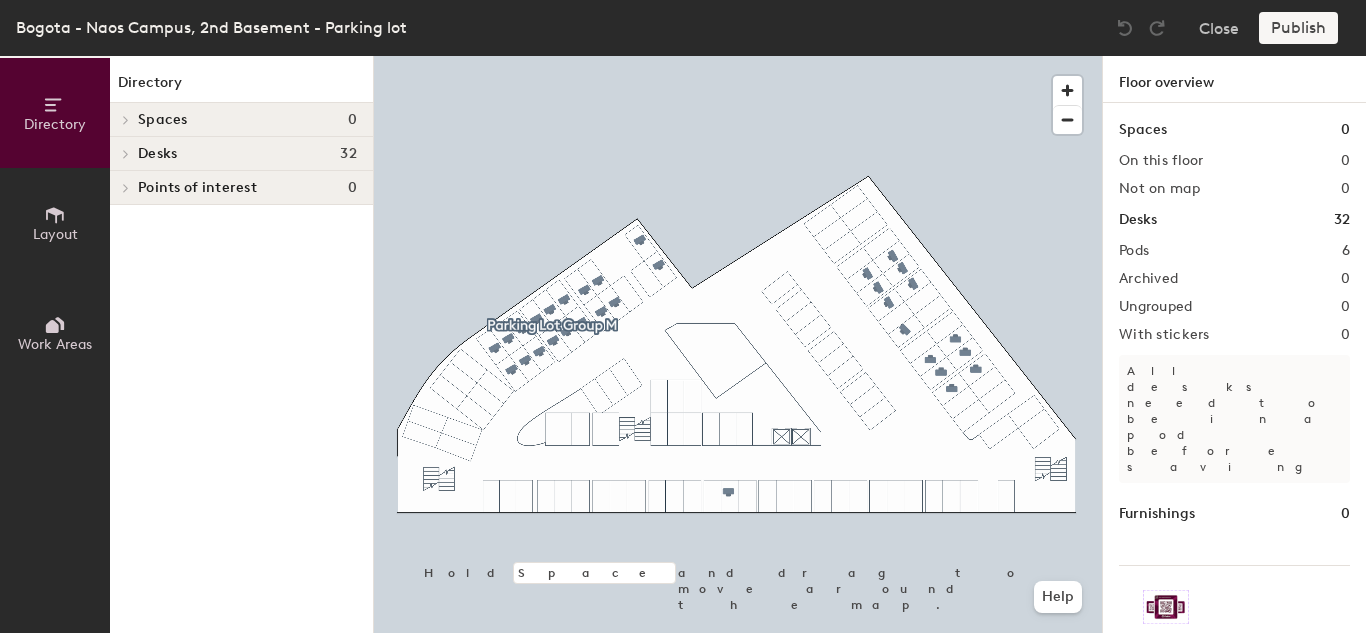 click on "Desks" 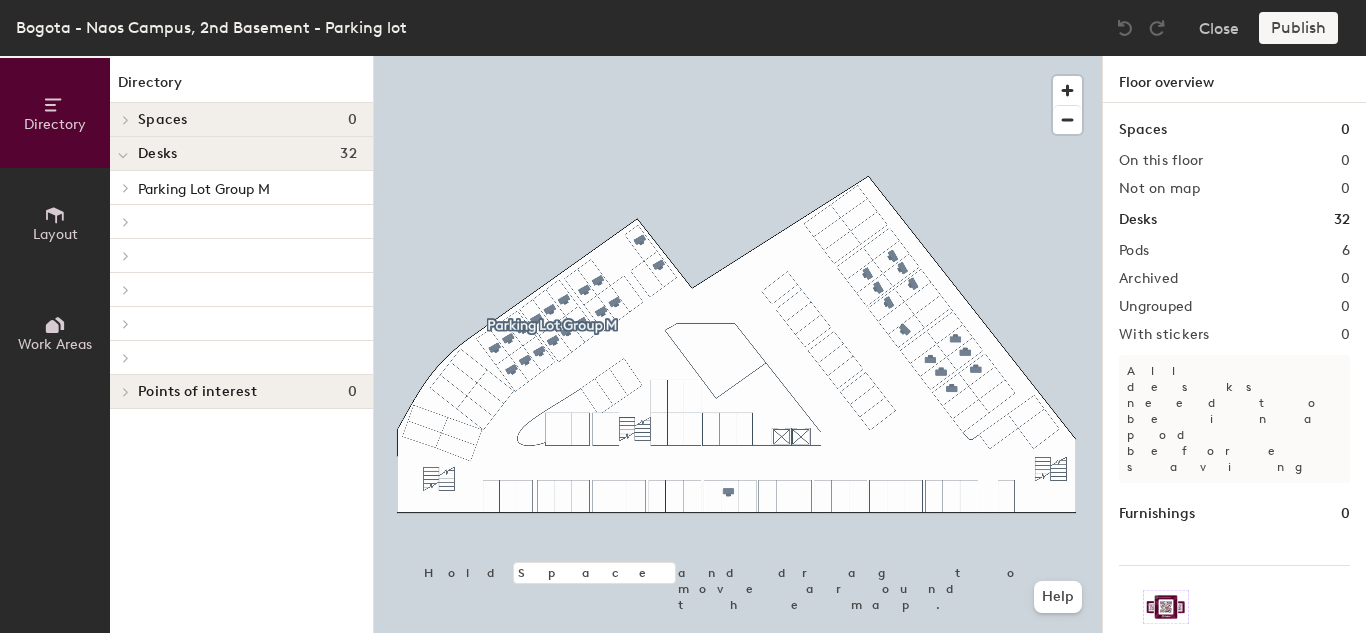click 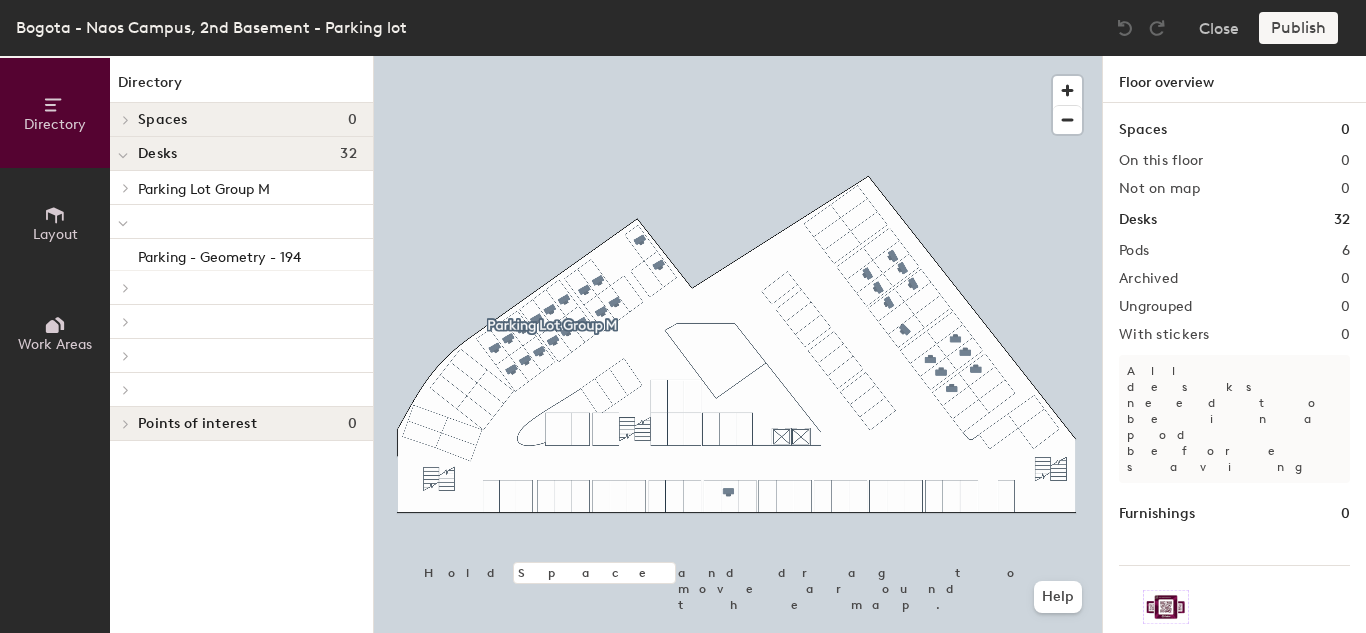 click 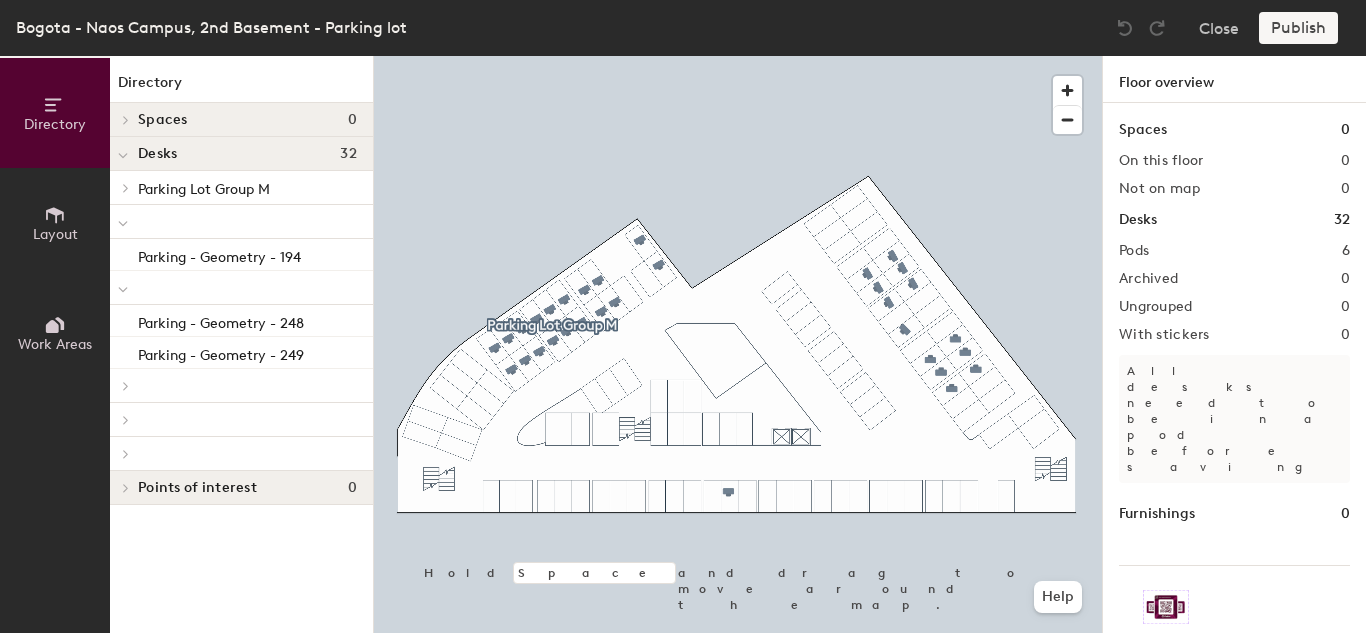 click 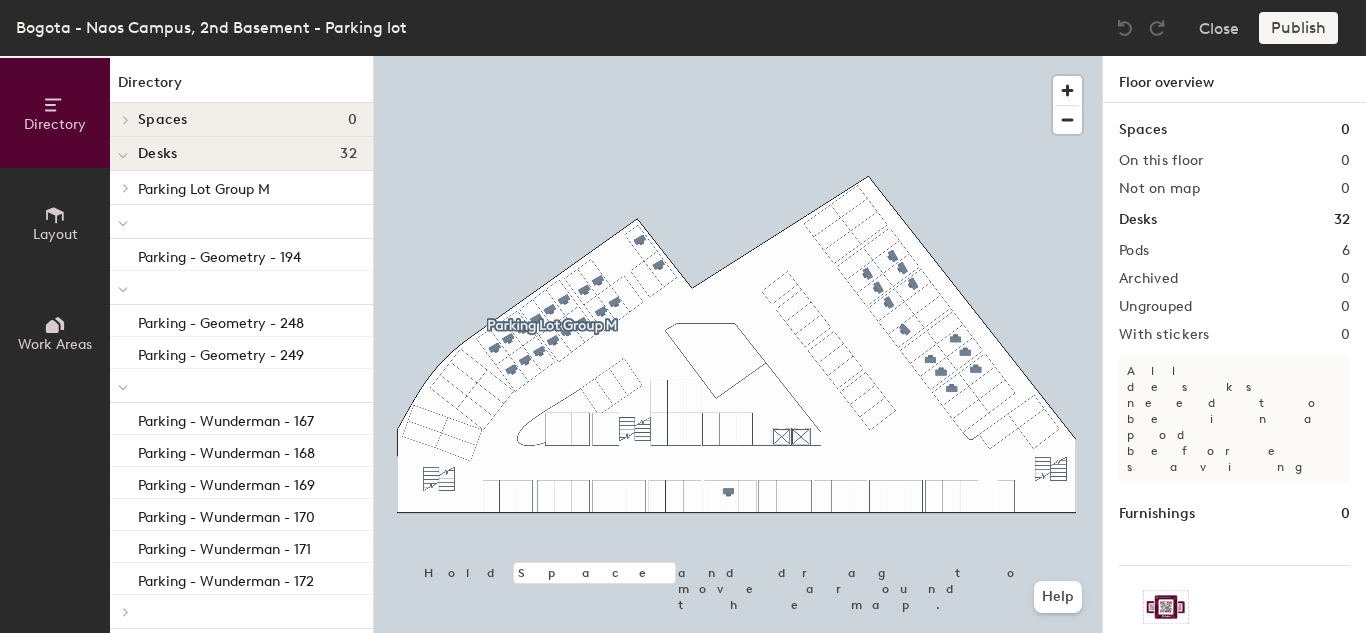 scroll, scrollTop: 80, scrollLeft: 0, axis: vertical 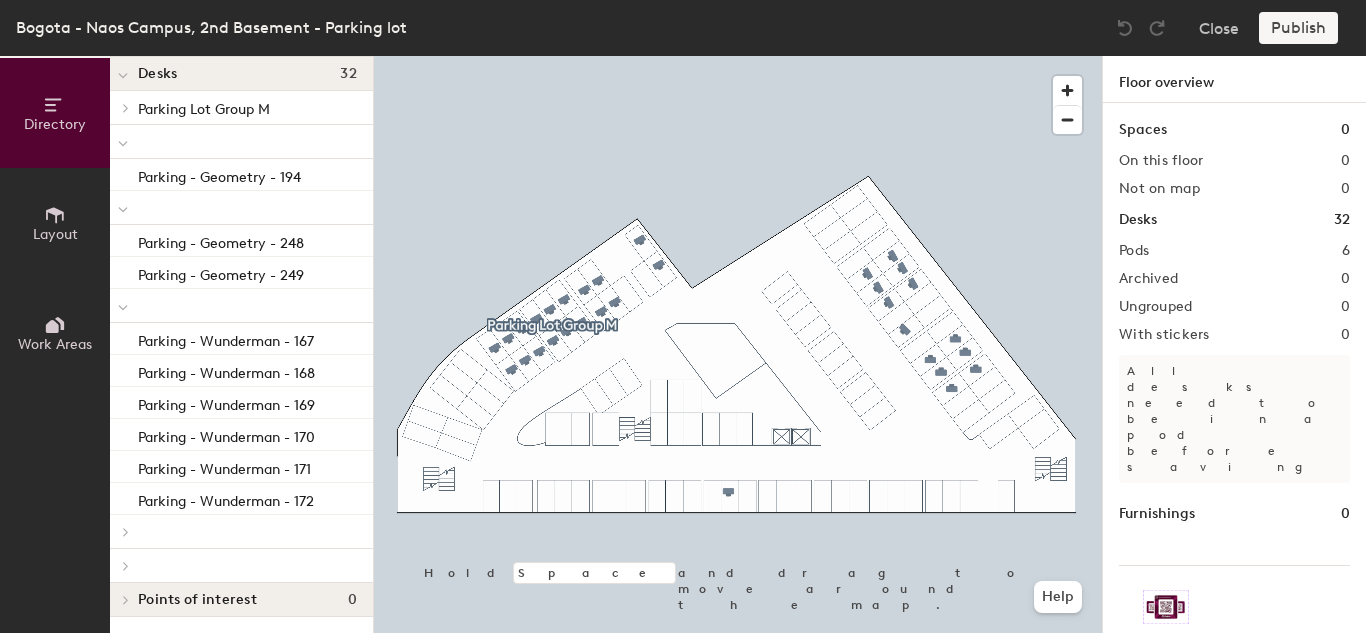 click 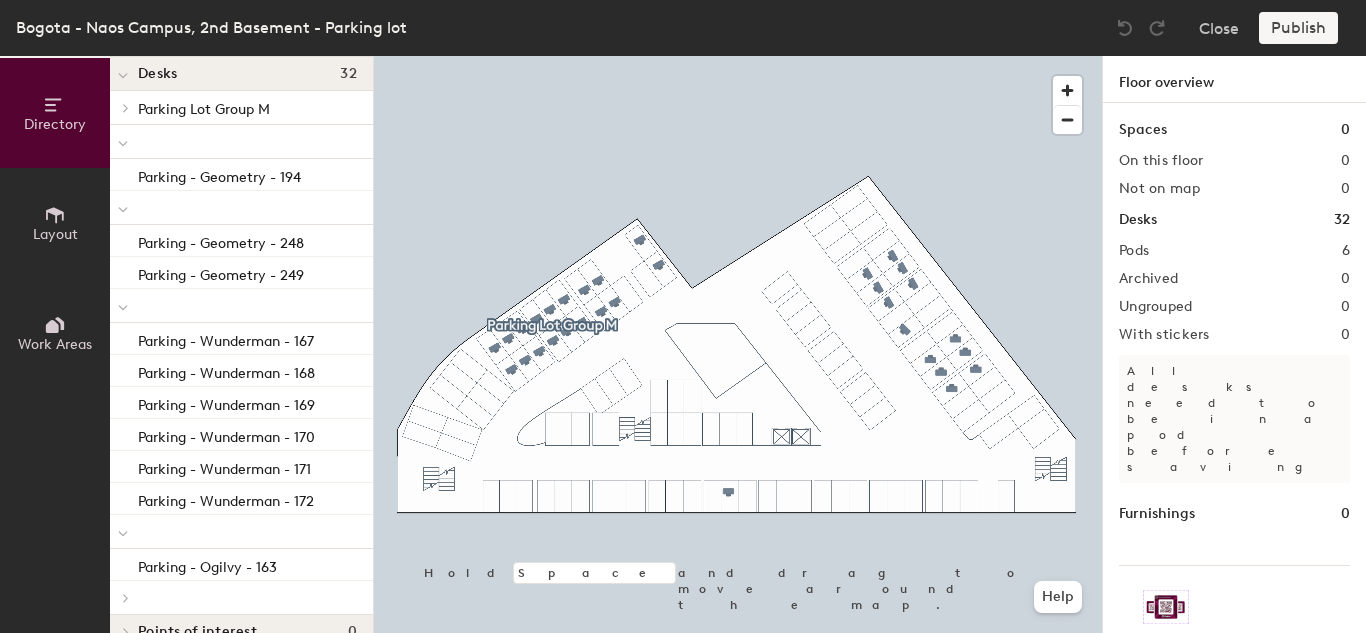 scroll, scrollTop: 112, scrollLeft: 0, axis: vertical 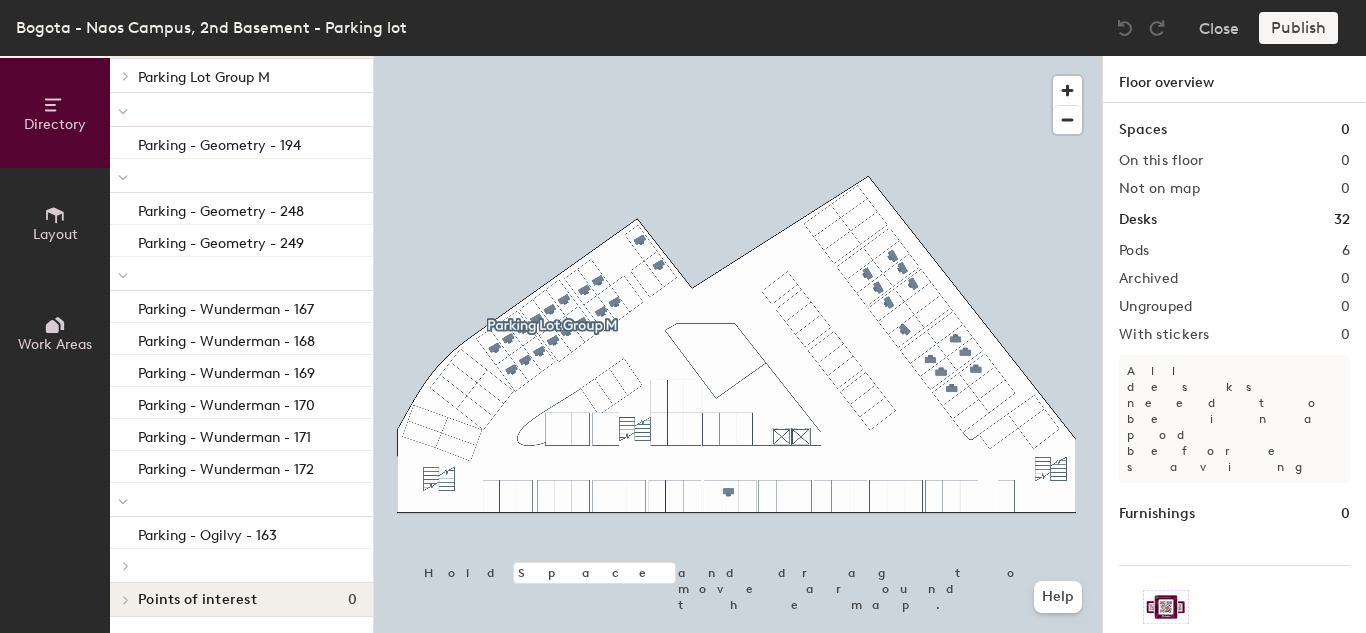 click 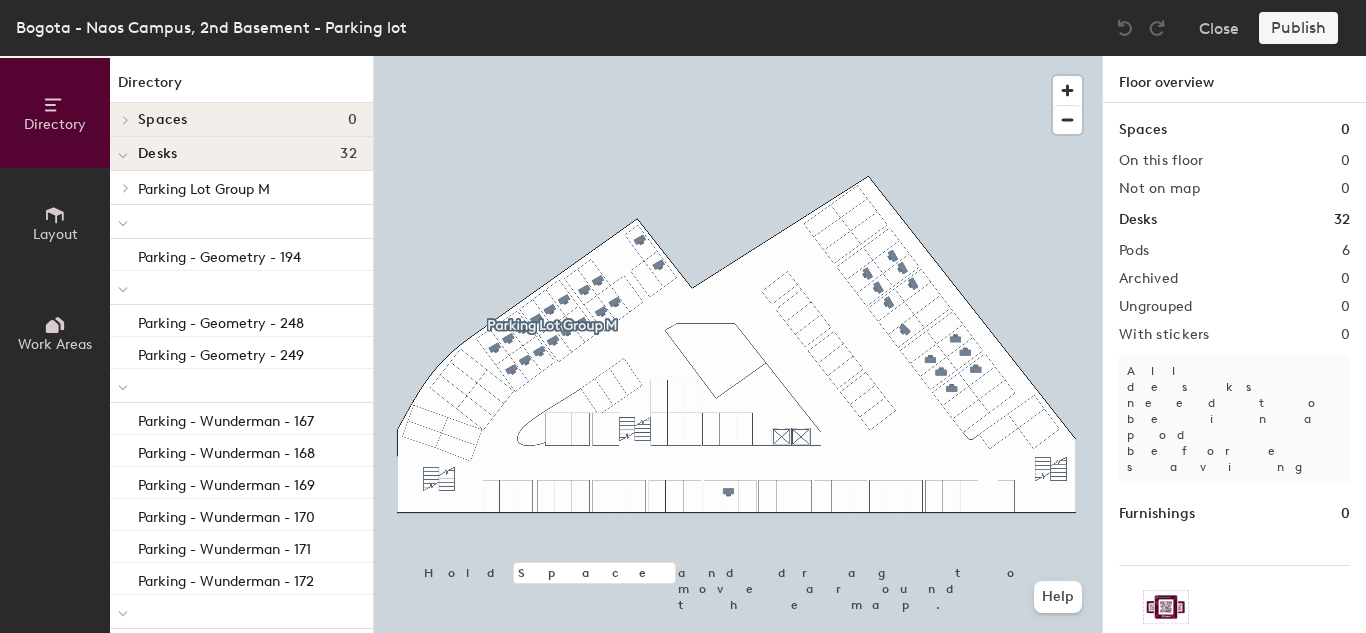 scroll, scrollTop: 304, scrollLeft: 0, axis: vertical 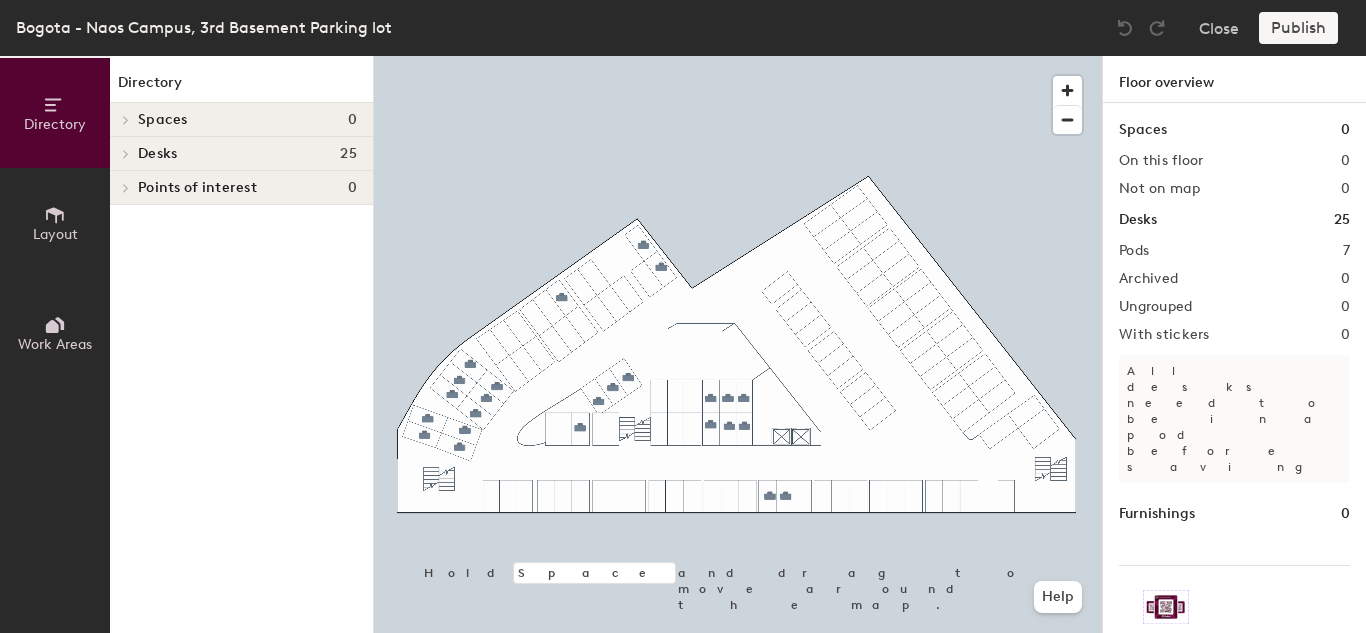 click on "Desks 25" 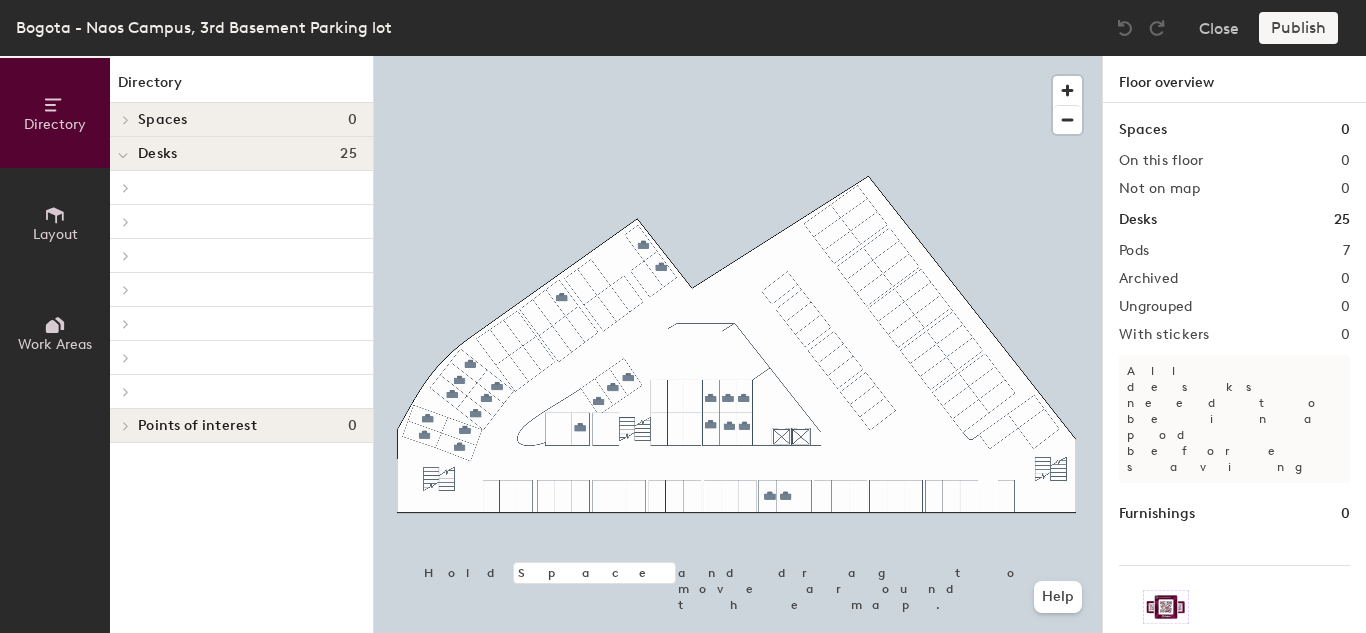 click 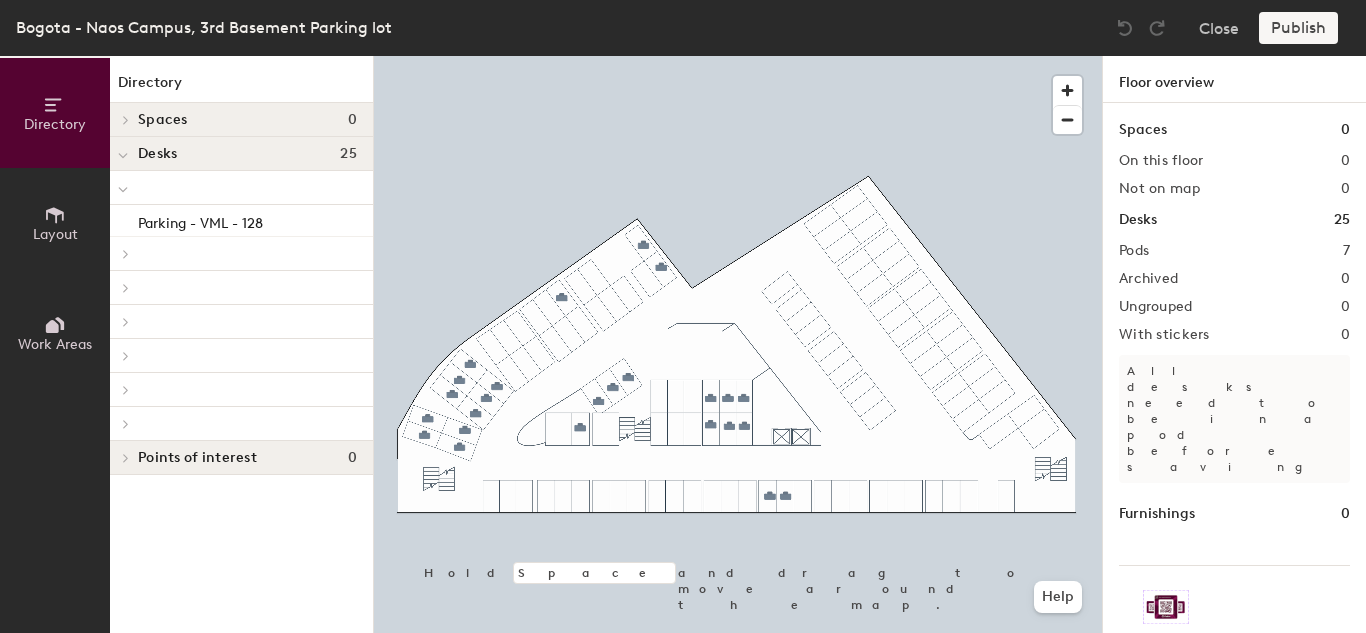 click 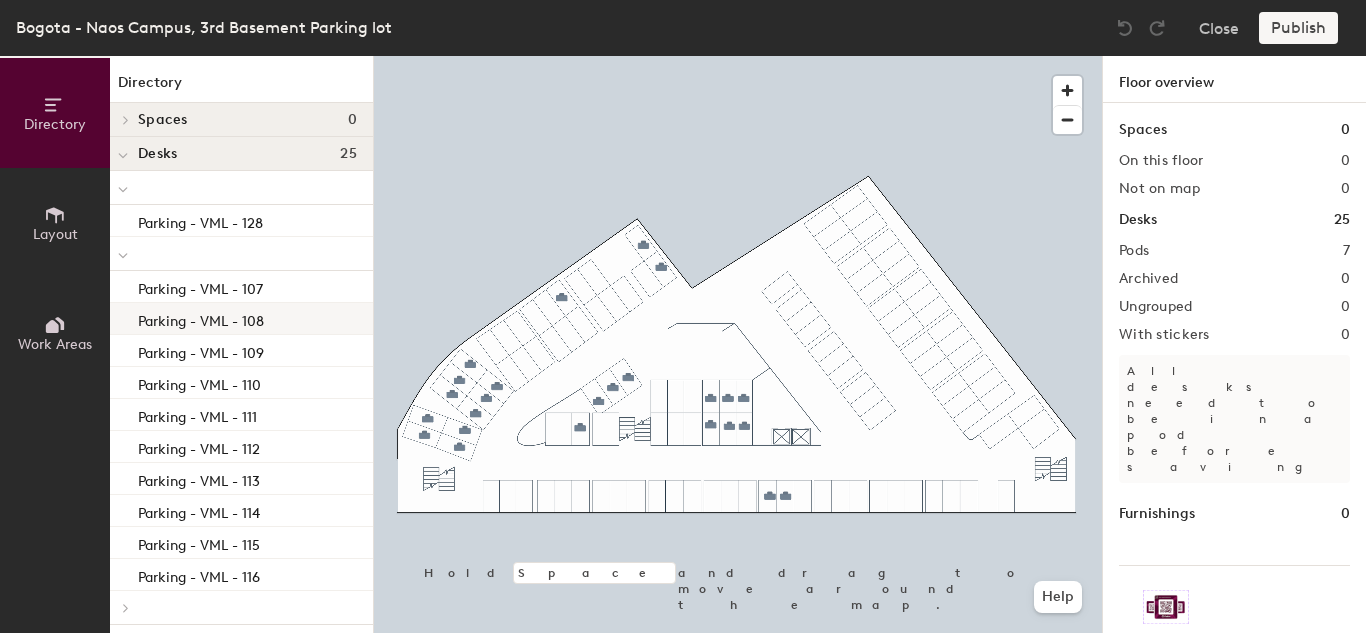scroll, scrollTop: 178, scrollLeft: 0, axis: vertical 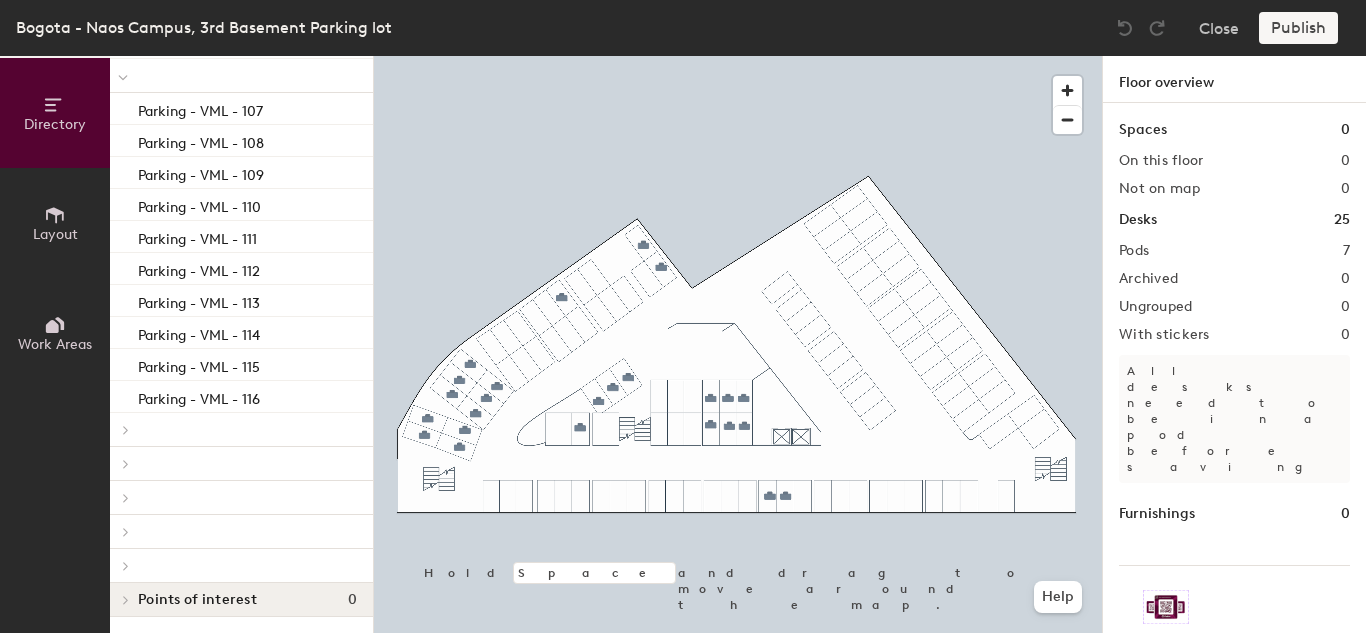 click 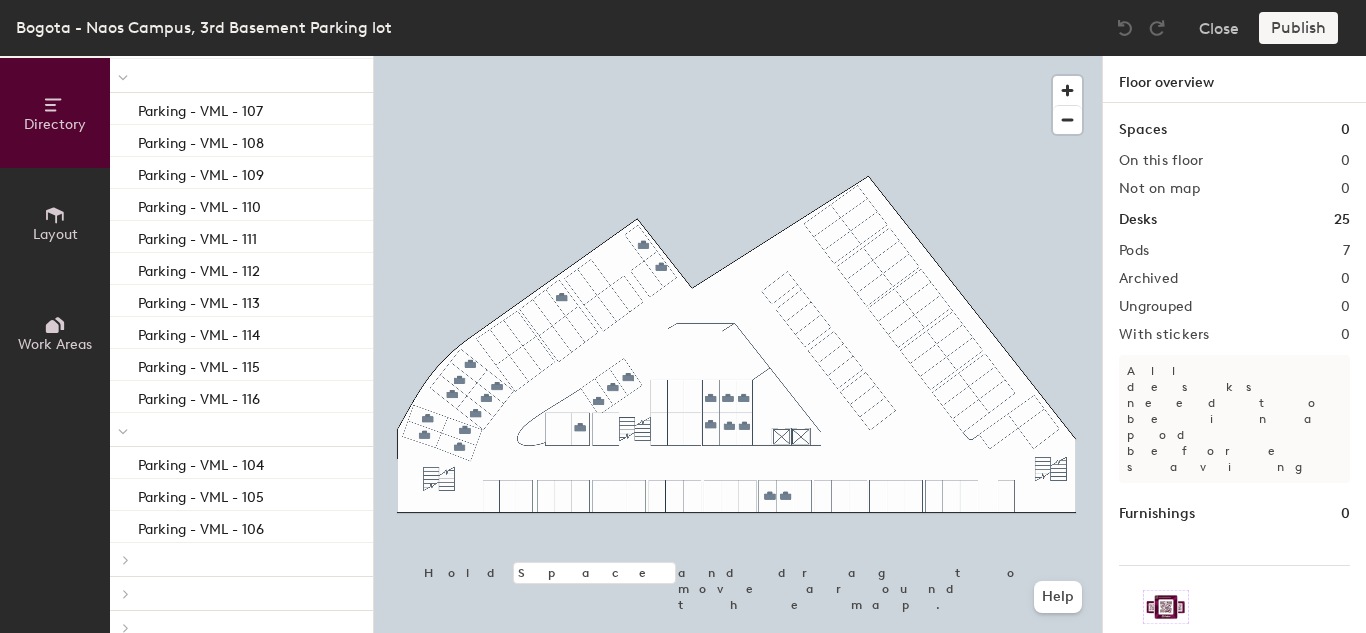 scroll, scrollTop: 274, scrollLeft: 0, axis: vertical 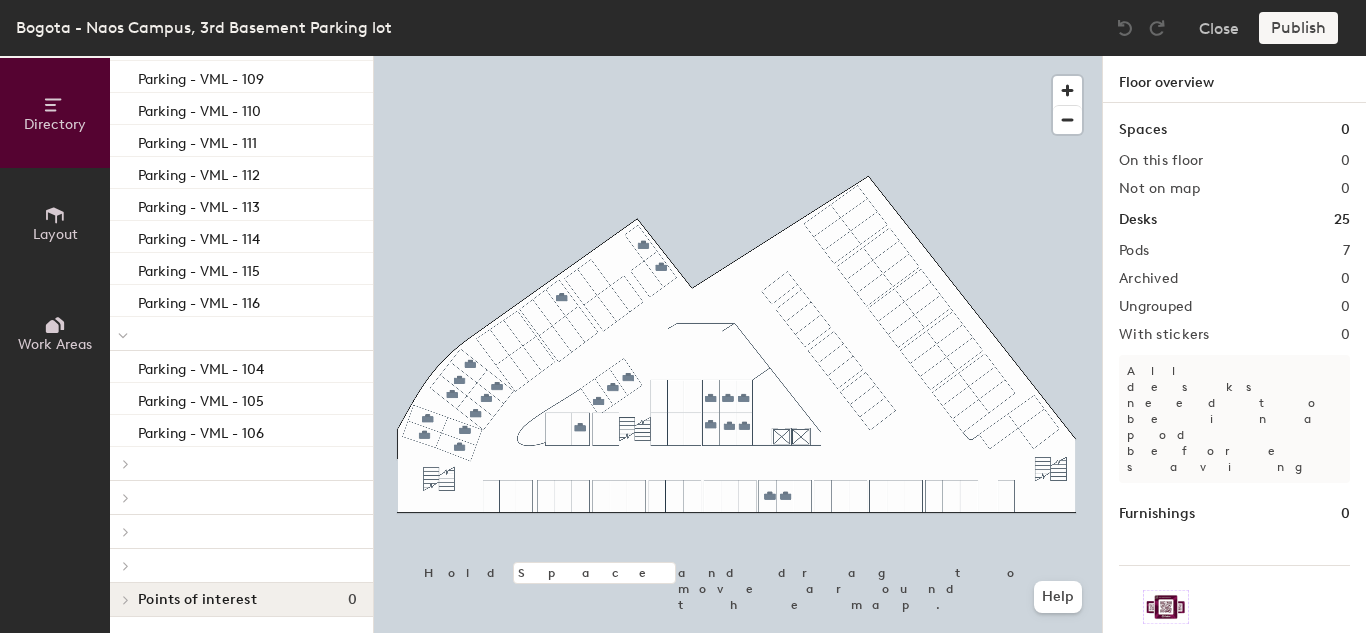 click 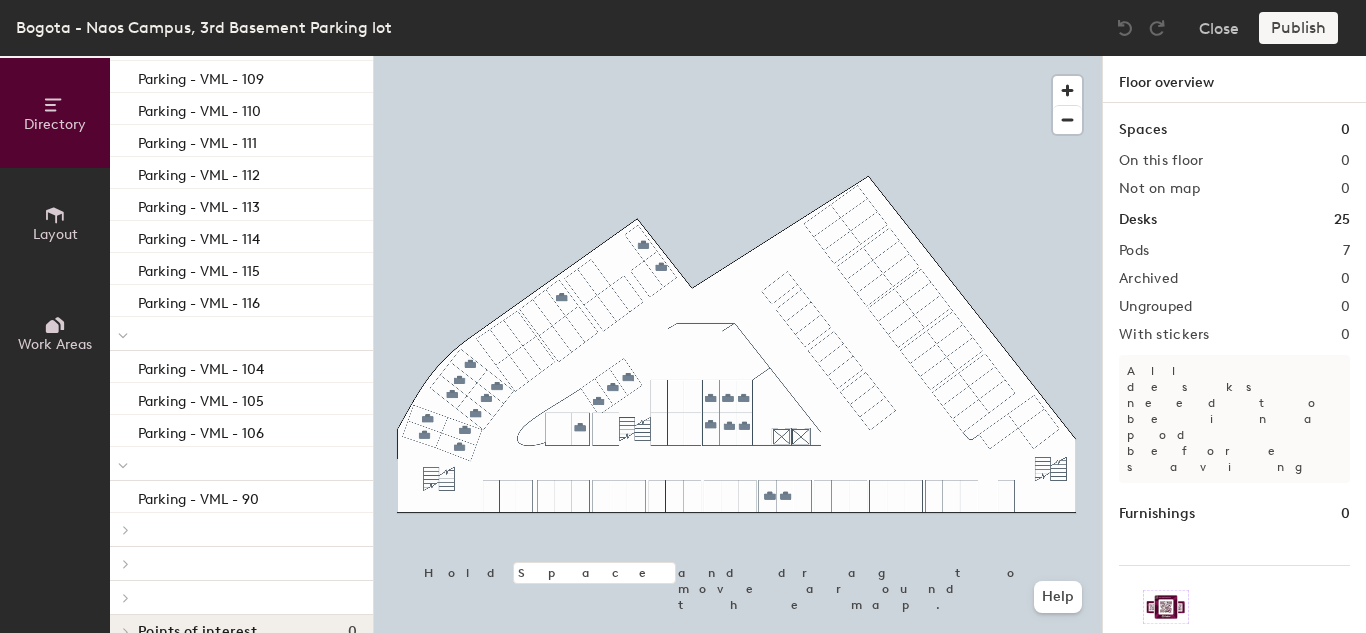 scroll, scrollTop: 306, scrollLeft: 0, axis: vertical 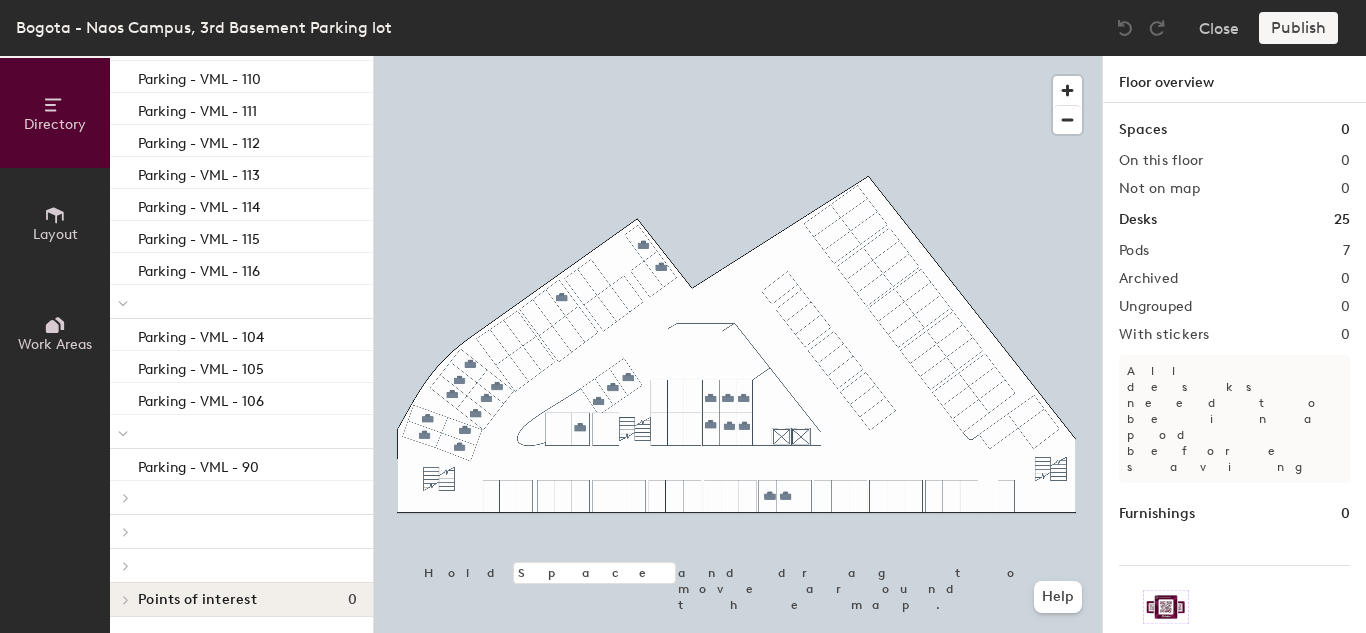click 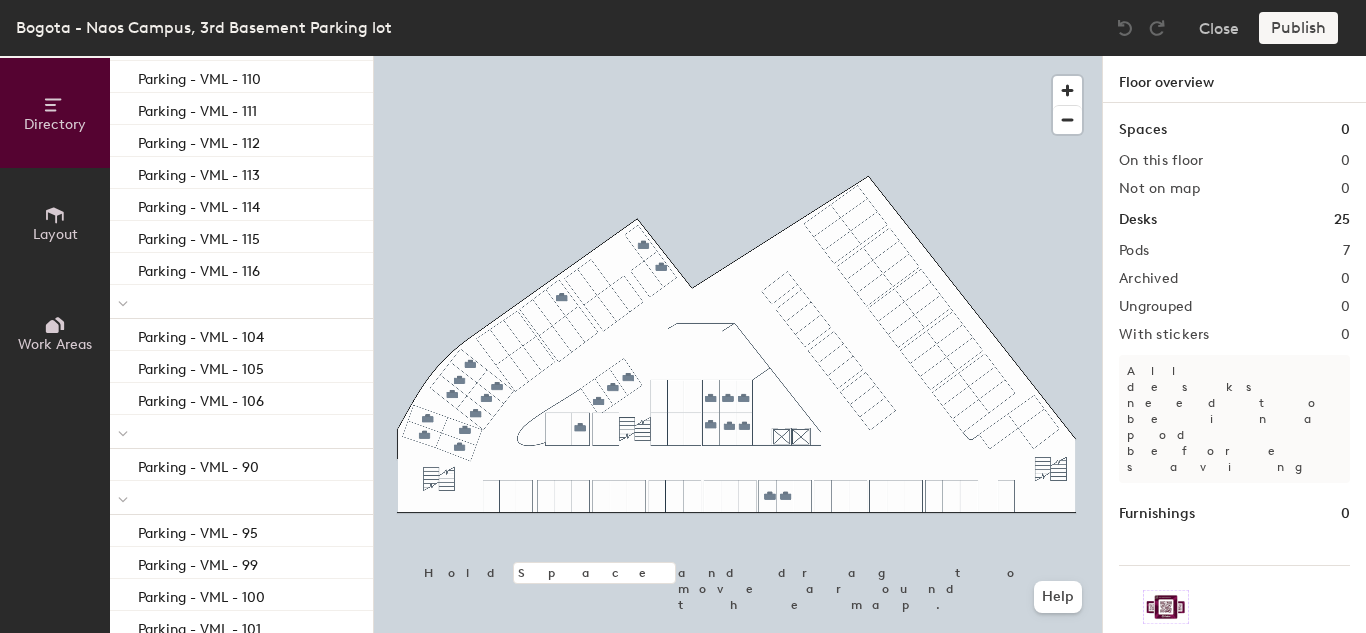 scroll, scrollTop: 498, scrollLeft: 0, axis: vertical 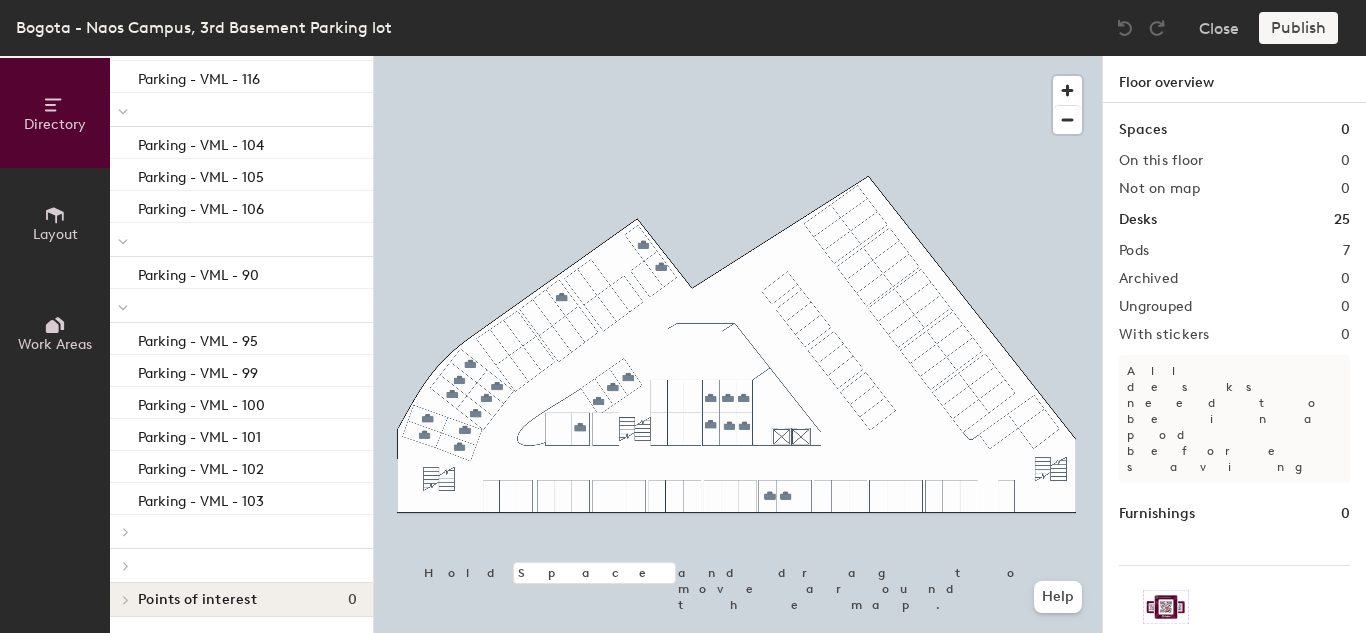 click 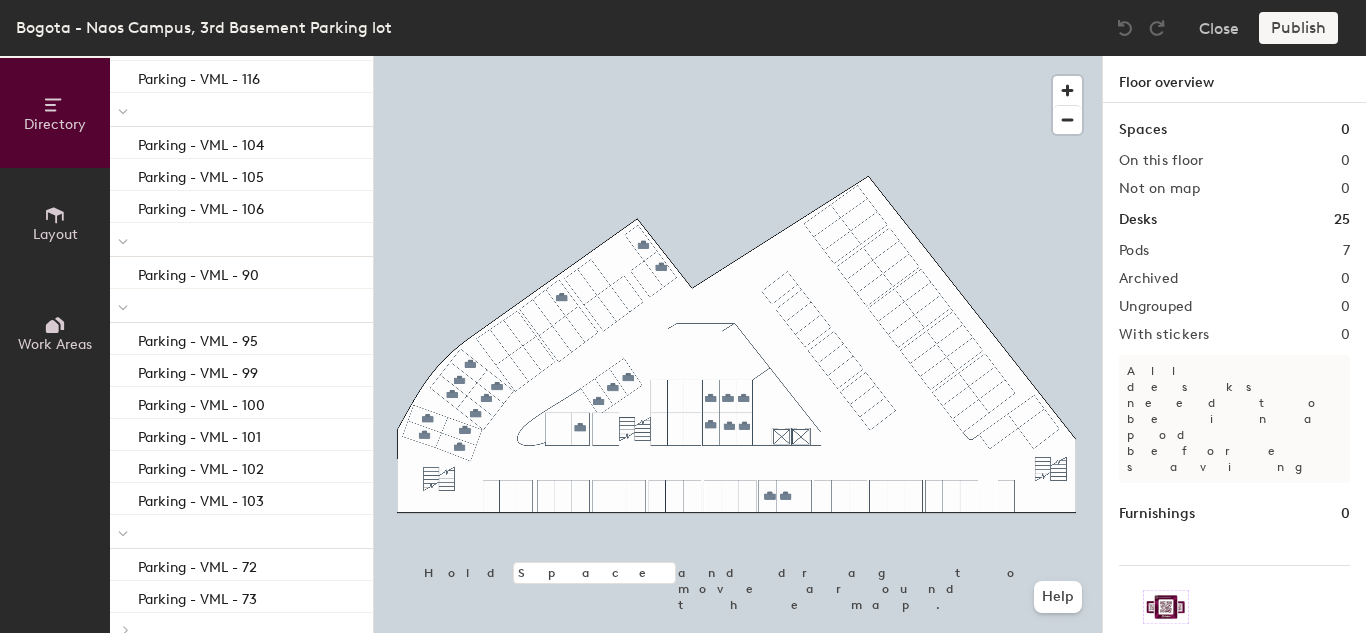 scroll, scrollTop: 562, scrollLeft: 0, axis: vertical 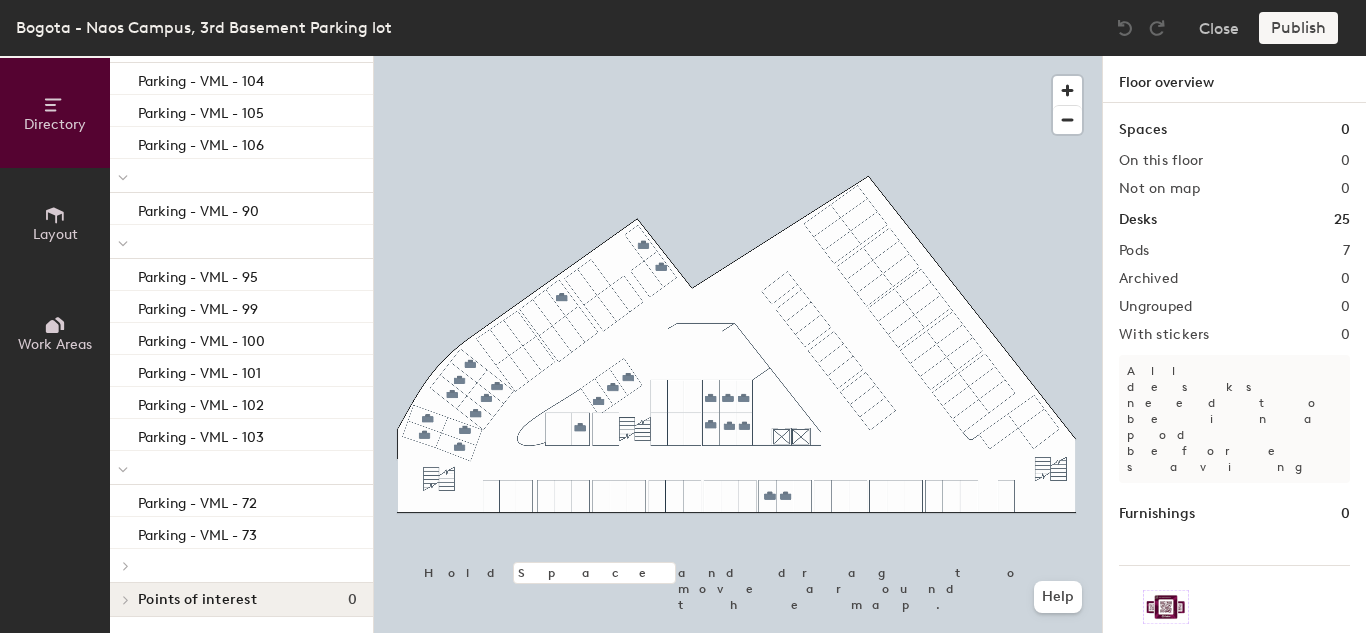 click 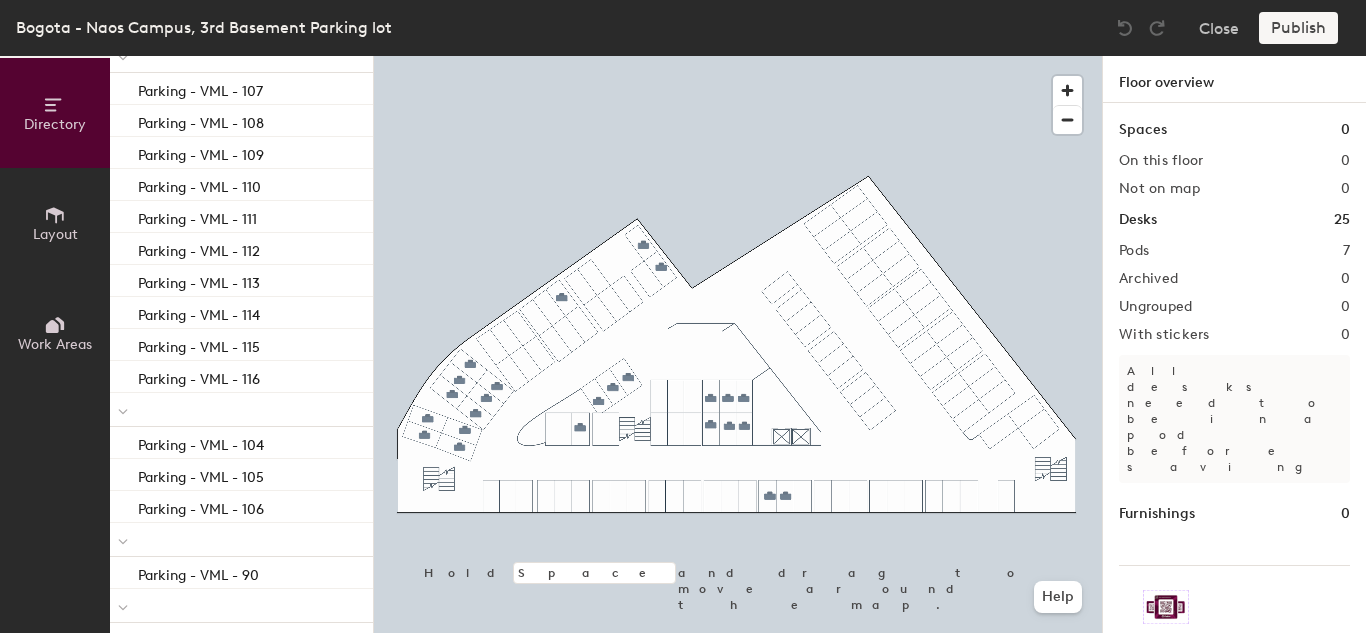 scroll, scrollTop: 0, scrollLeft: 0, axis: both 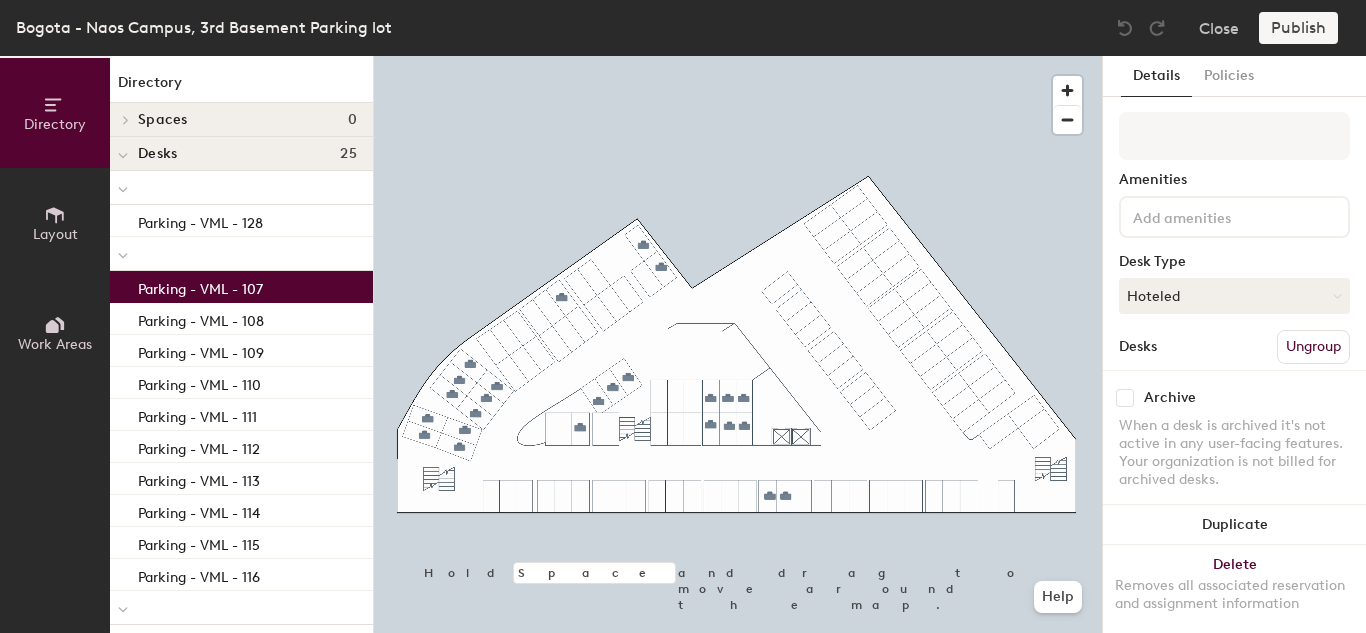 click on "Parking - VML - 107" 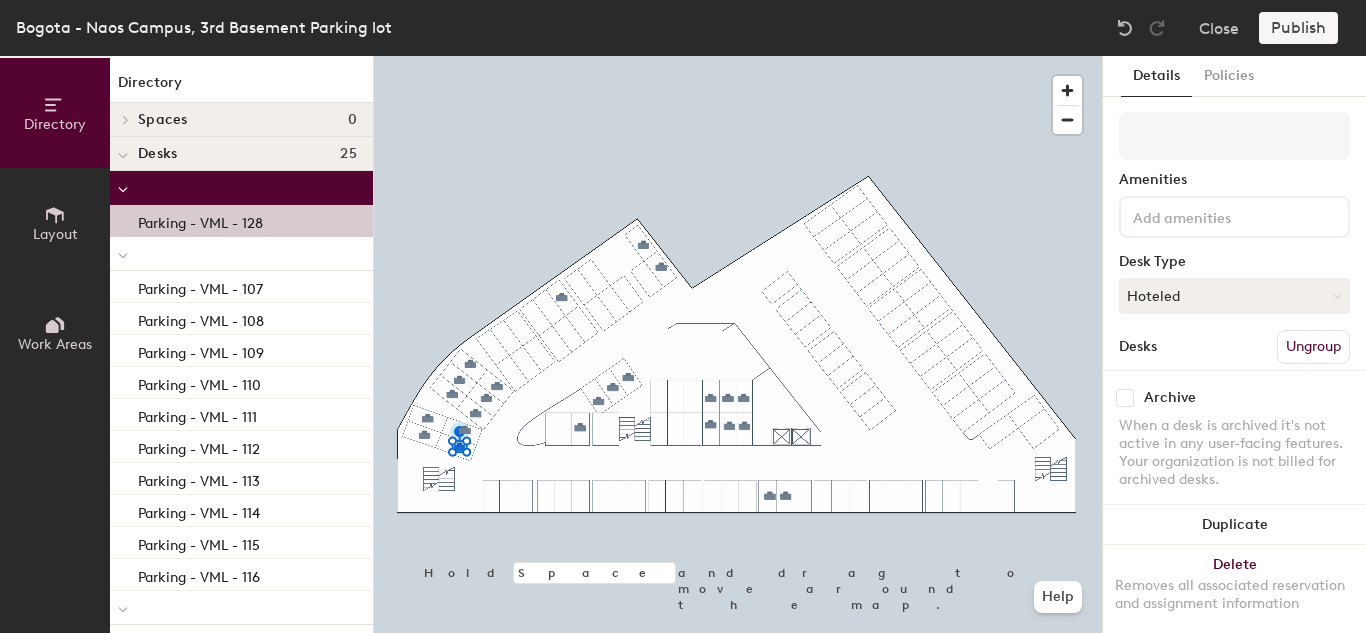 click on "Parking - VML - 128" 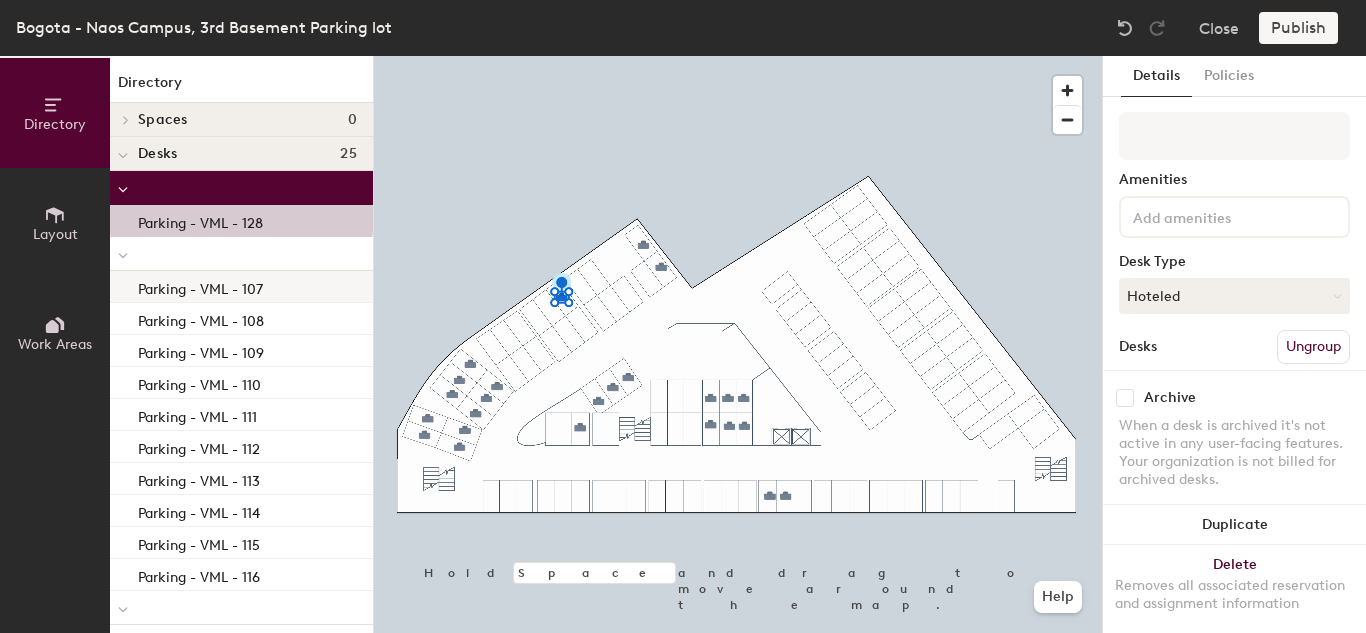 click on "Parking - VML - 107" 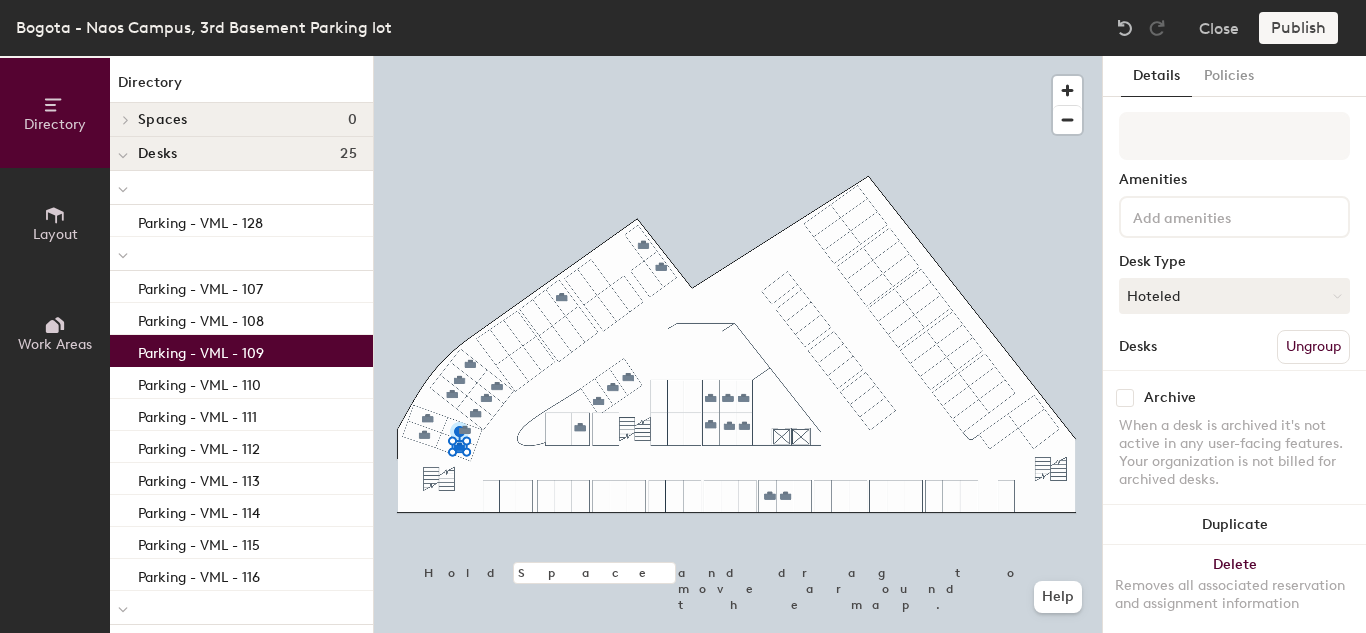 click on "Parking - VML - 109" 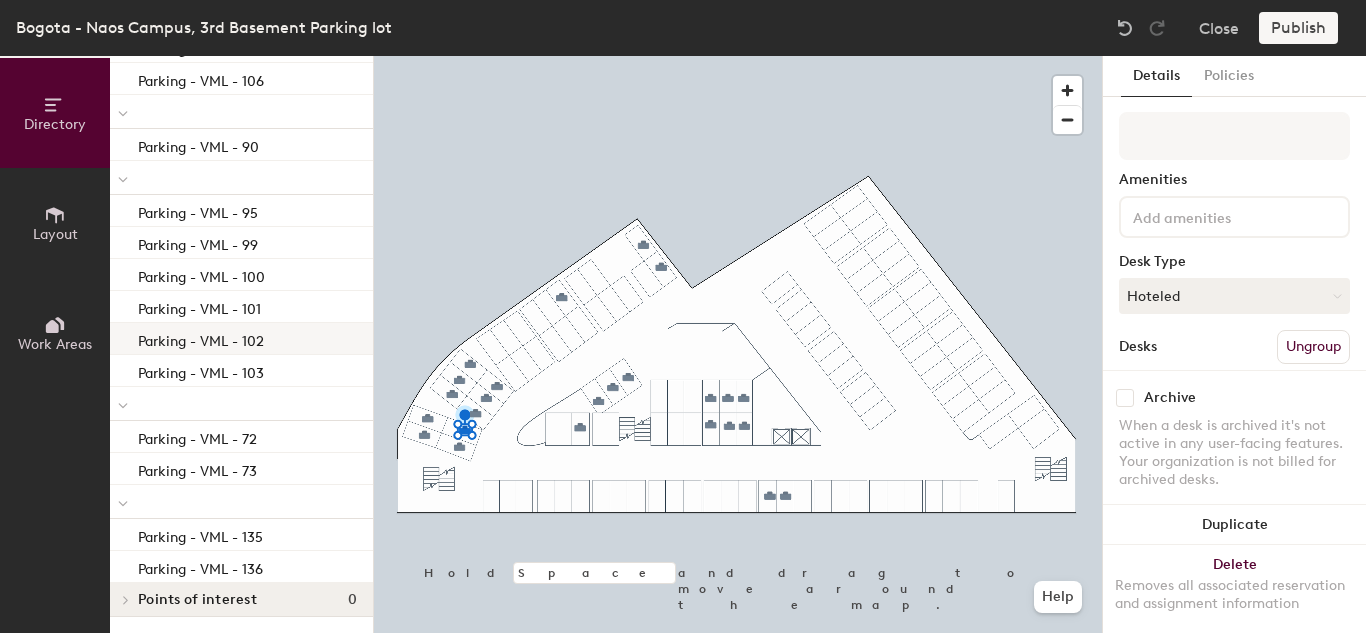 scroll, scrollTop: 0, scrollLeft: 0, axis: both 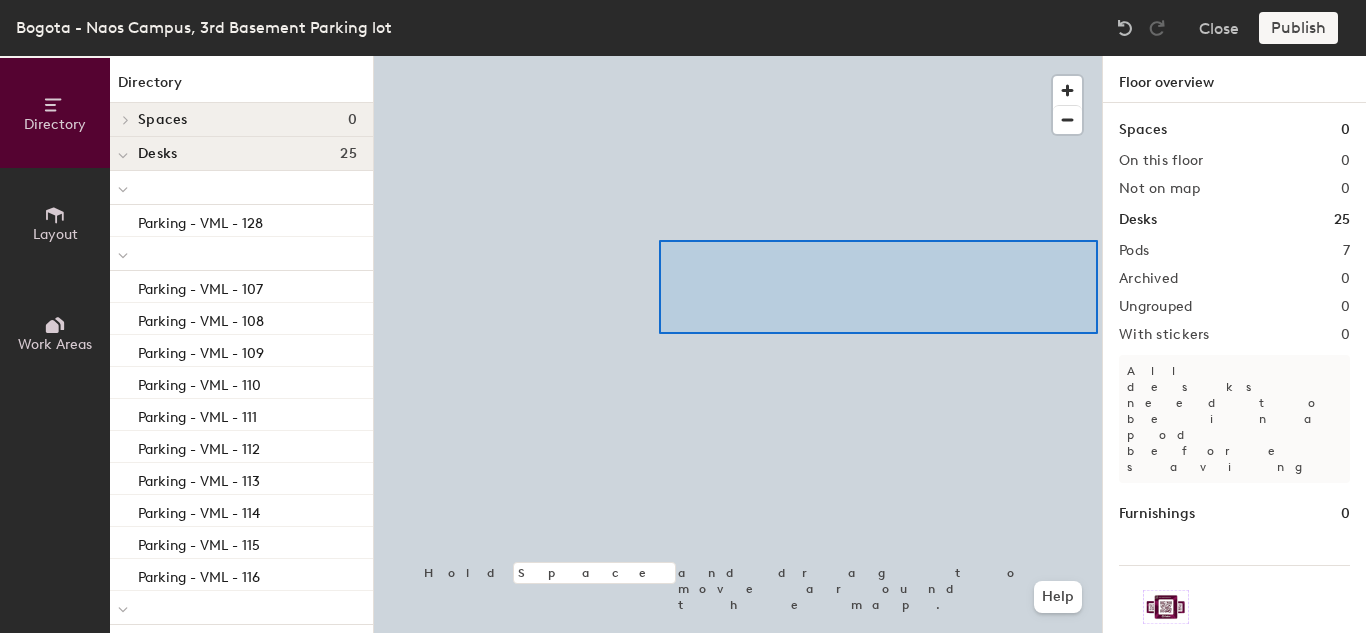click 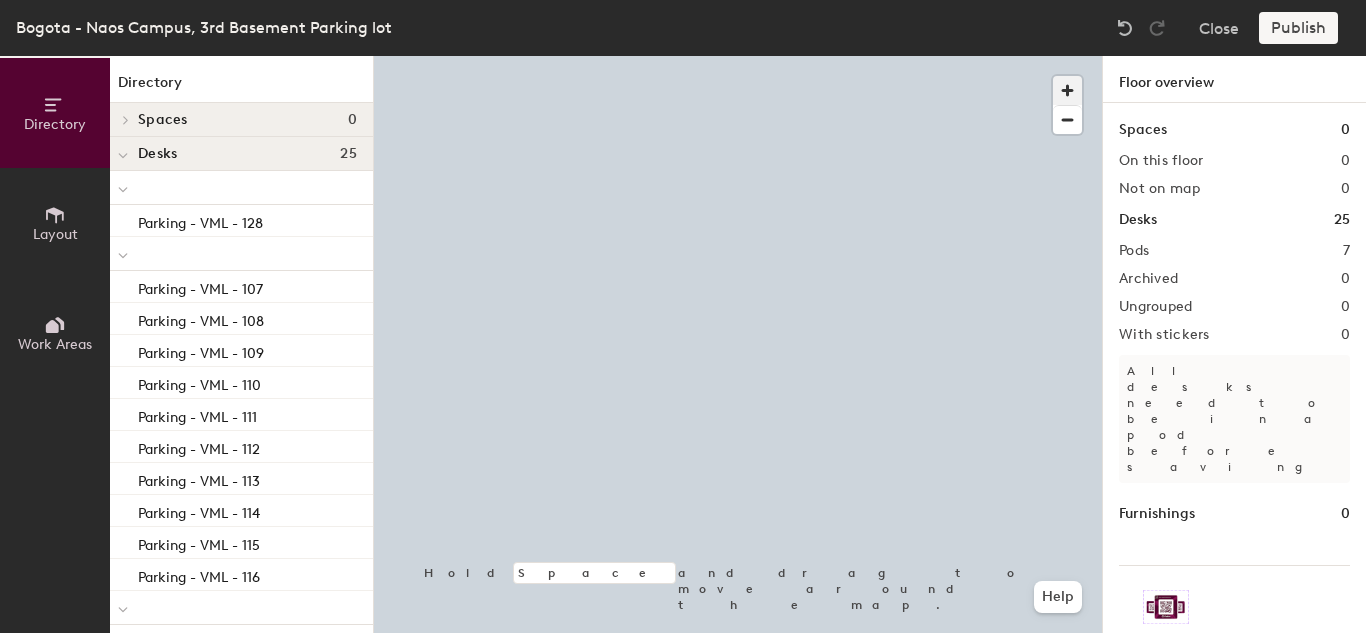 click 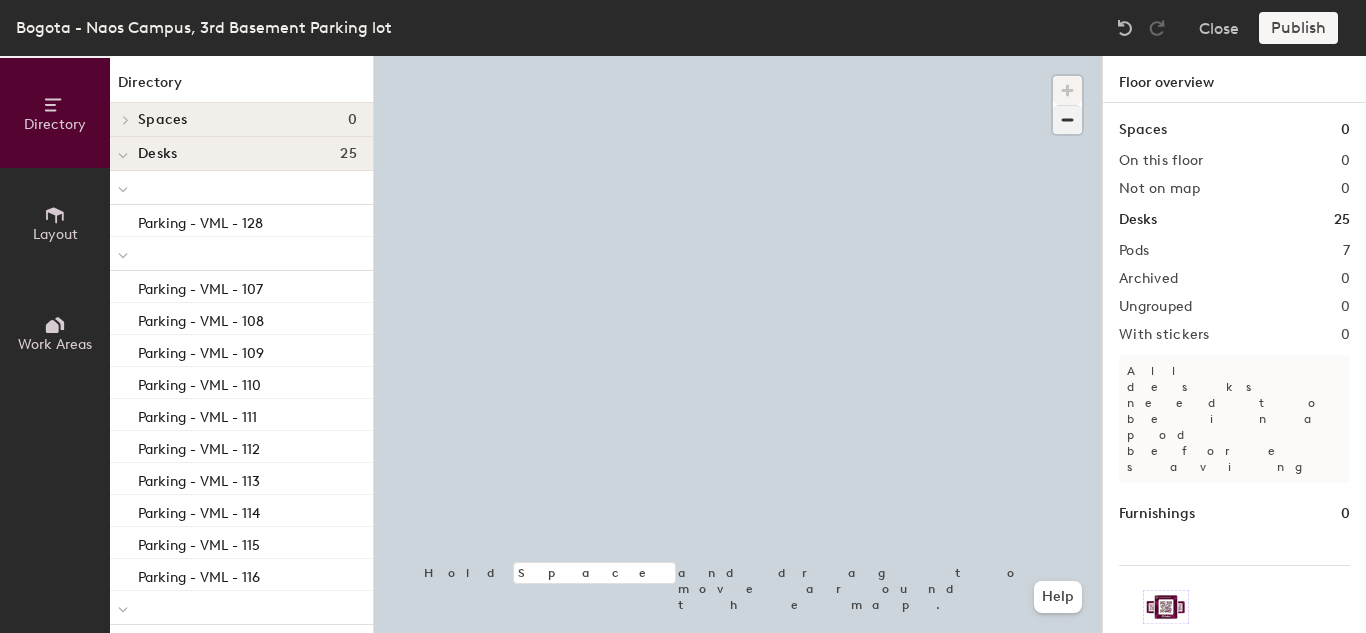 drag, startPoint x: 1069, startPoint y: 103, endPoint x: 1074, endPoint y: 131, distance: 28.442924 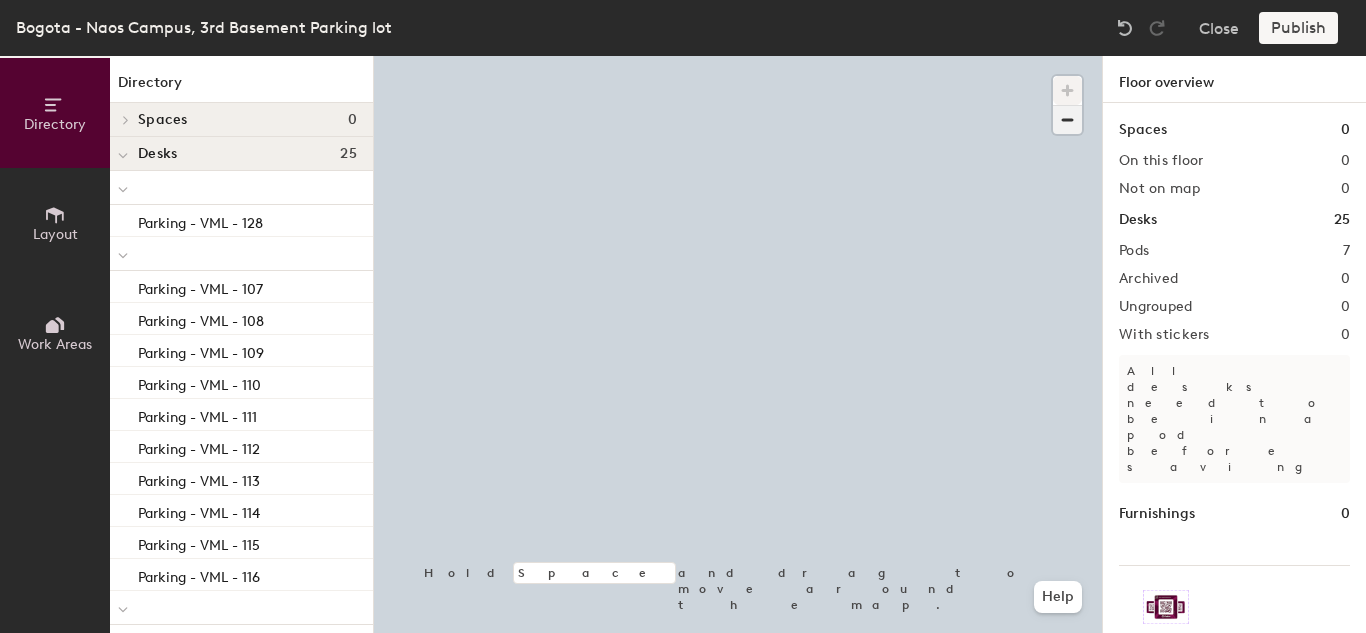click 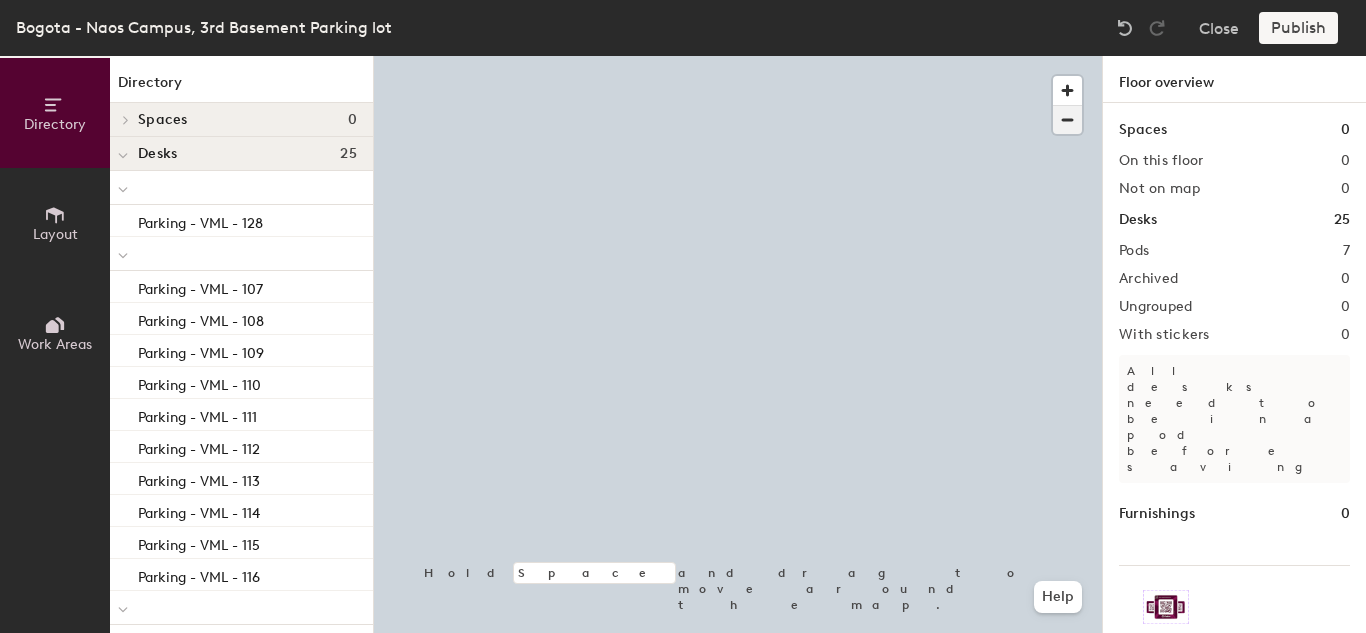 click 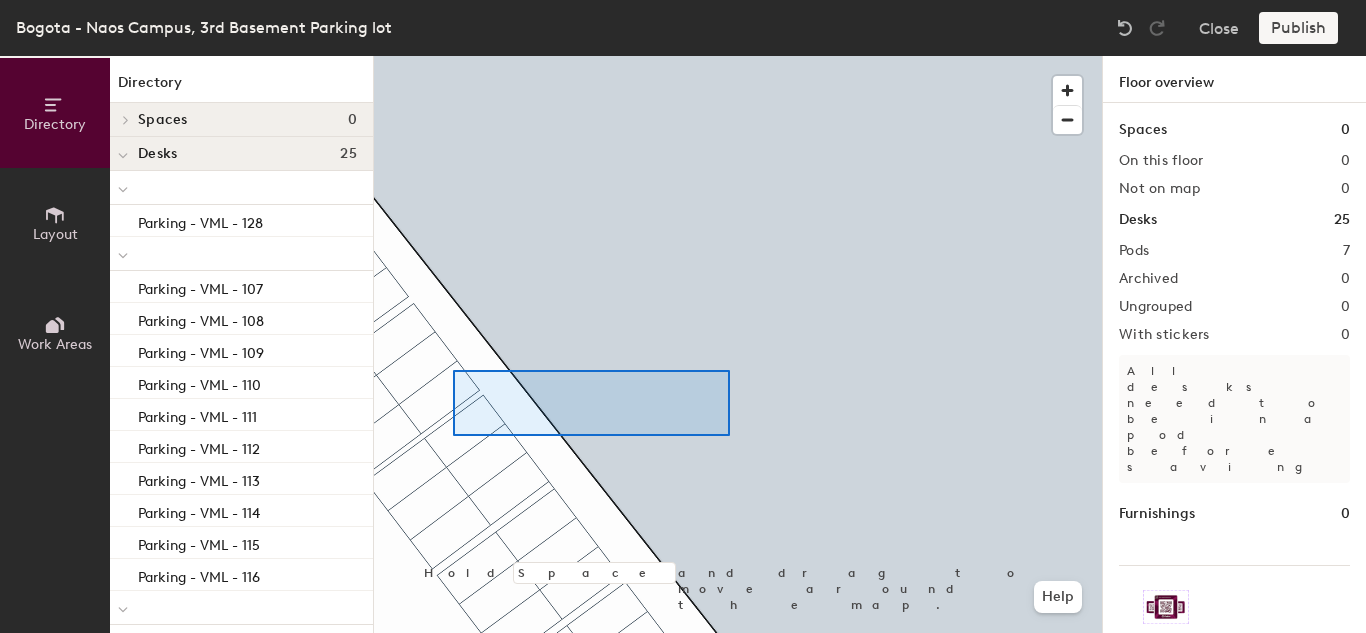 click 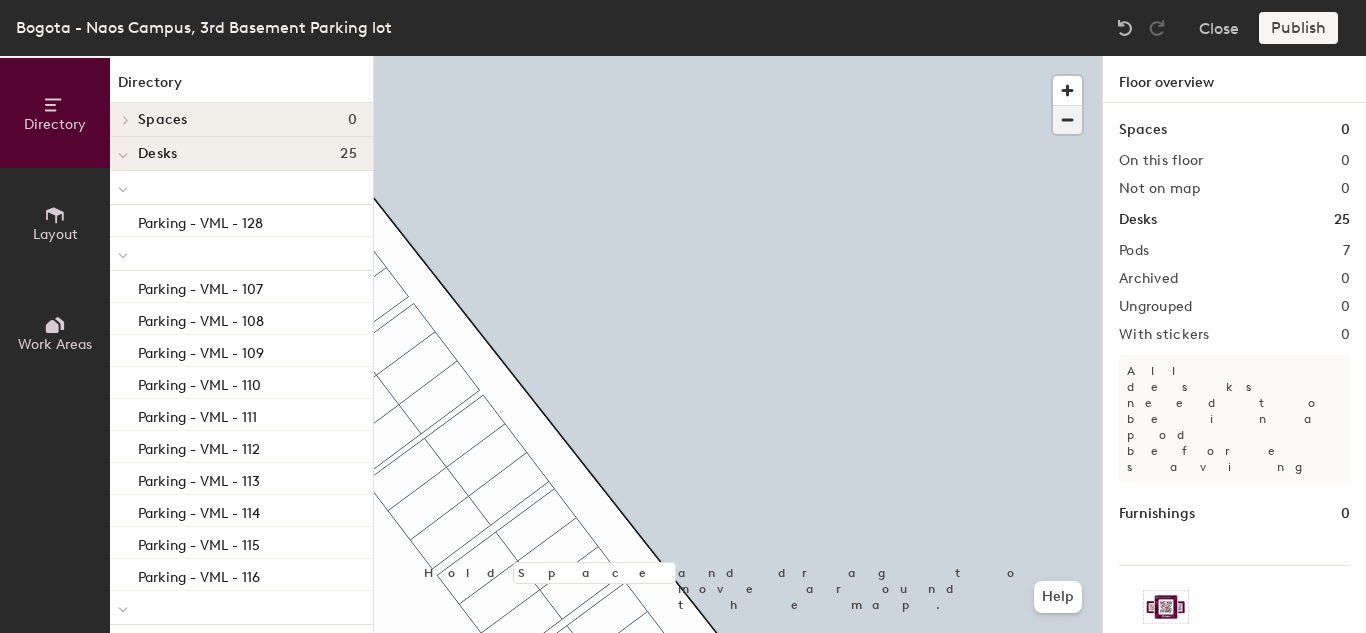 click 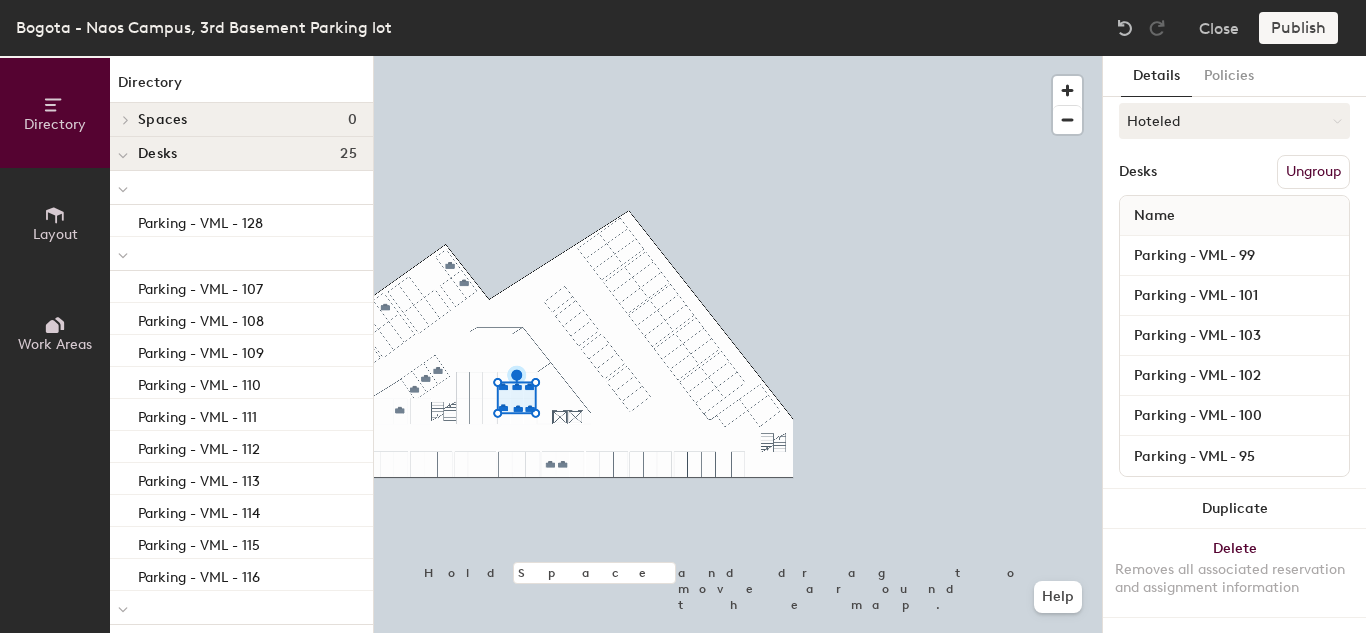 scroll, scrollTop: 193, scrollLeft: 0, axis: vertical 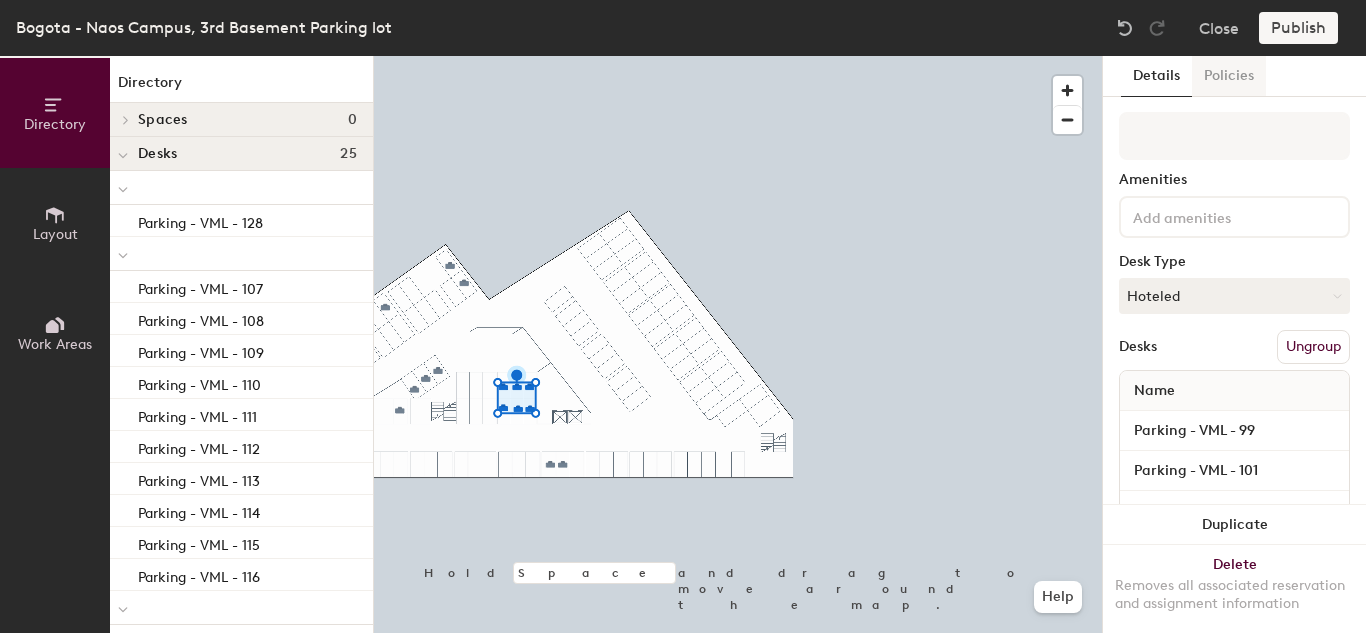 click on "Policies" 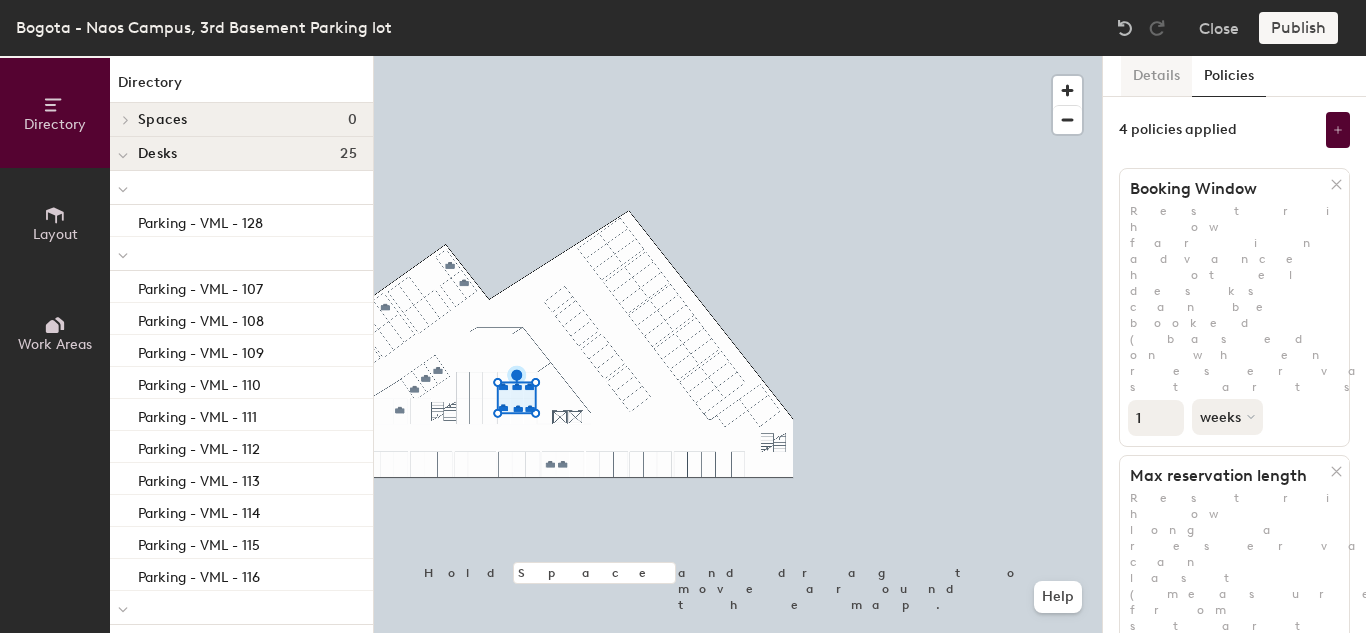 click on "Details" 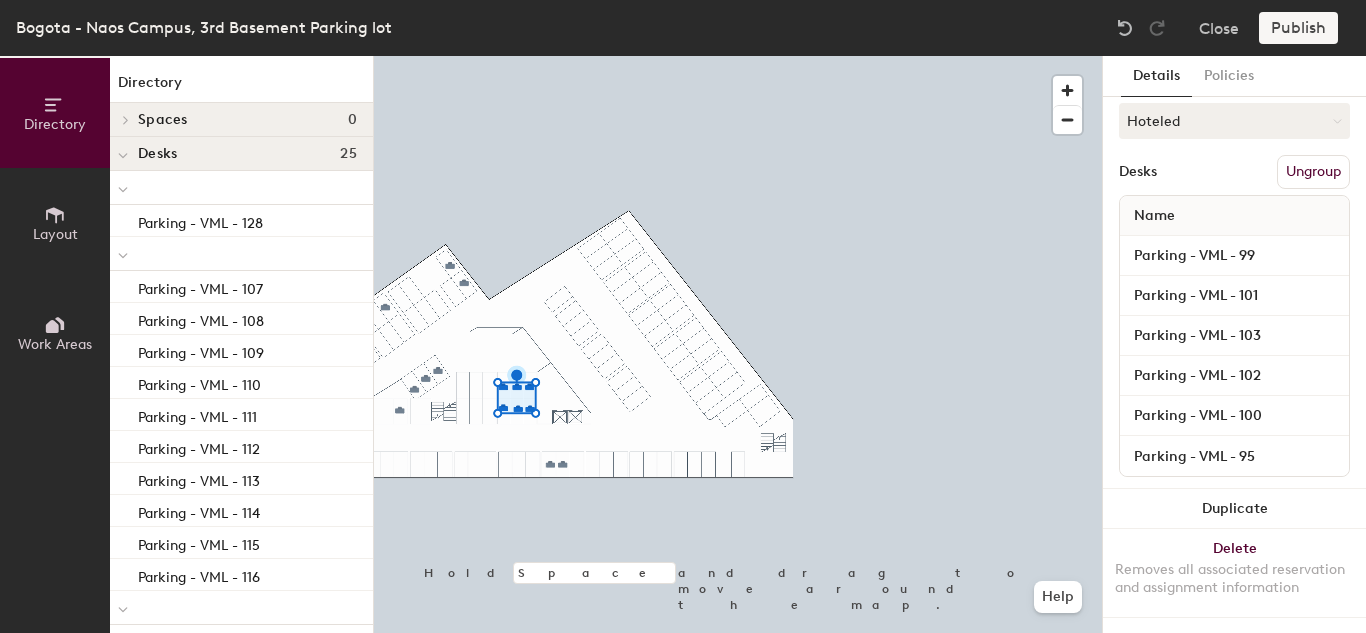 scroll, scrollTop: 0, scrollLeft: 0, axis: both 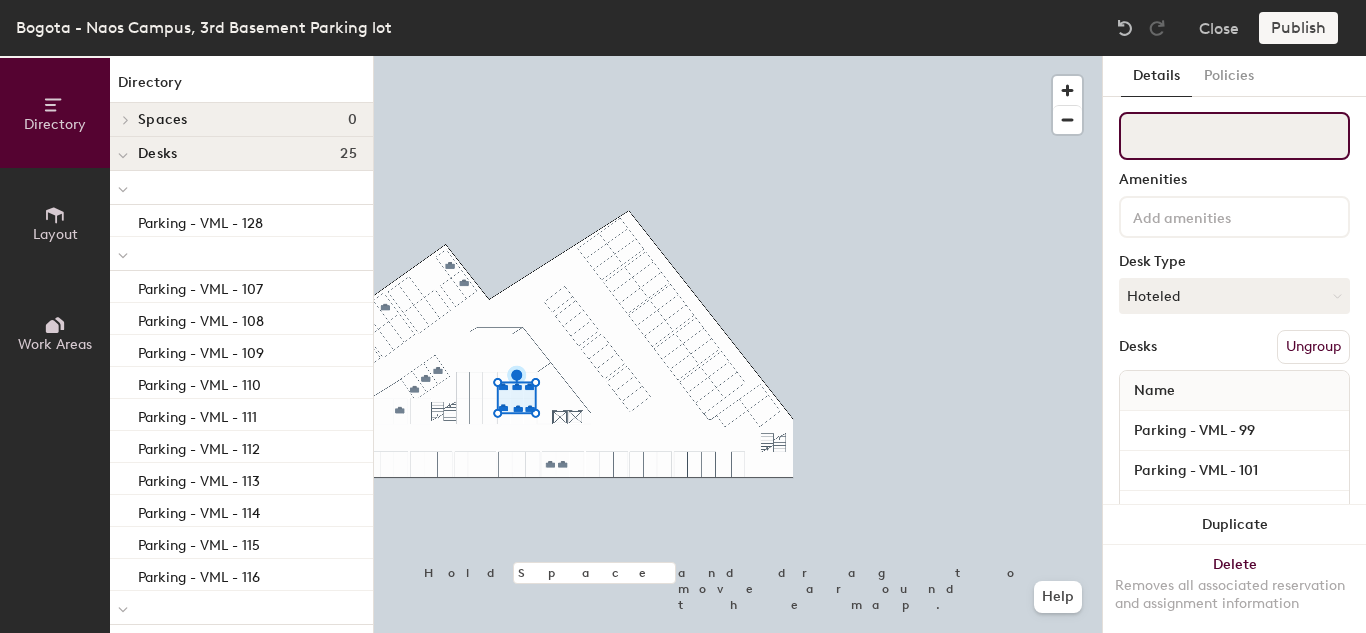 click 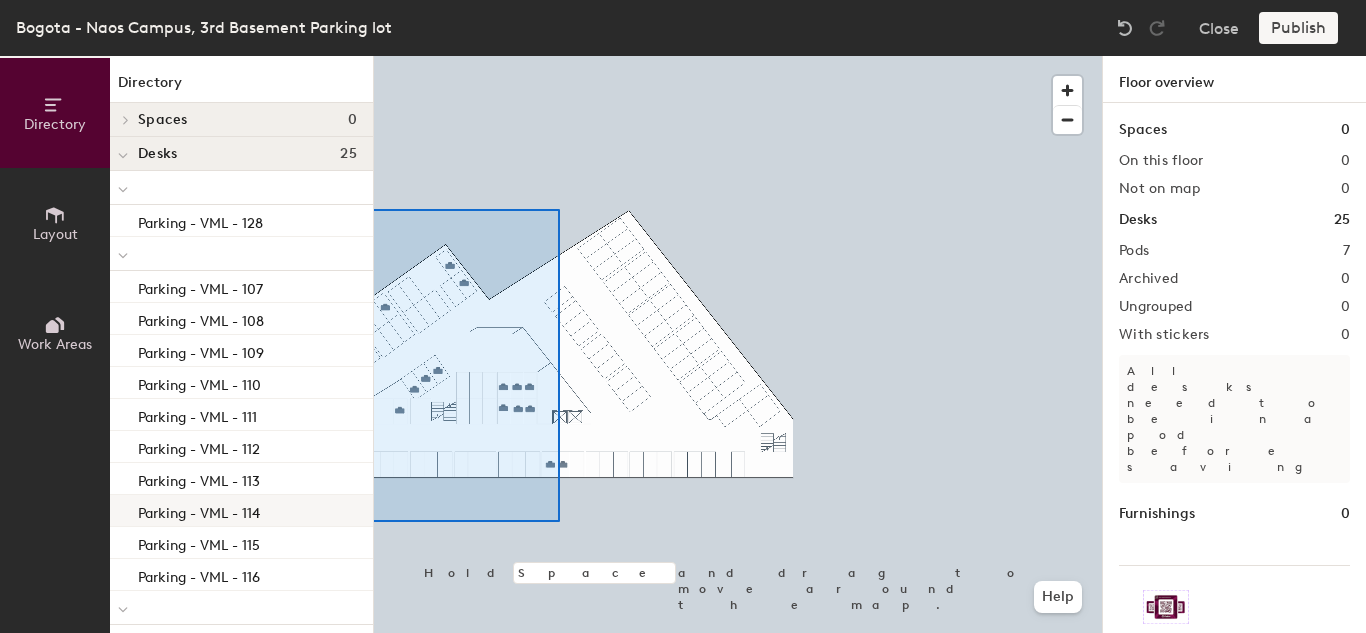 click on "Directory Layout Work Areas Directory Spaces 0 Desks 25     Parking - VML - 128     Parking - VML - 107 Parking - VML - 108 Parking - VML - 109 Parking - VML - 110 Parking - VML - 111 Parking - VML - 112 Parking - VML - 113 Parking - VML - 114 Parking - VML - 115 Parking - VML - 116      Parking - VML - 104 Parking - VML - 105 Parking - VML - 106     Parking - VML - 90      Parking - VML - 95 Parking - VML - 99 Parking - VML - 100 Parking - VML - 101 Parking - VML - 102 Parking - VML - 103     Parking - VML - 72 Parking - VML - 73     Parking - VML - 135 Parking - VML - 136 Points of interest 0 Hold Space and drag to move around the map. Help Floor overview Spaces 0 On this floor 0 Not on map 0 Desks 25 Pods 7 Archived 0 Ungrouped 0 With stickers 0 All desks need to be in a pod before saving Furnishings 0 Increase desk check-ins Companies that use desk stickers have up to 25% more check-ins. Get your stickers" 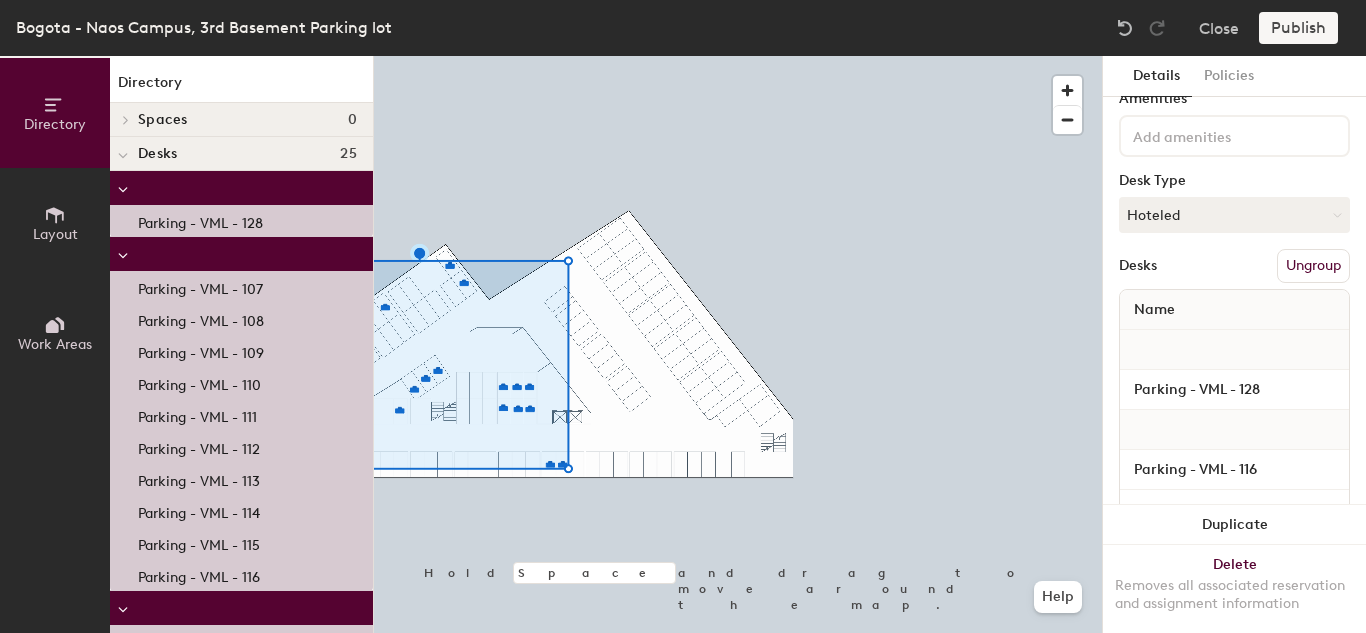 scroll, scrollTop: 0, scrollLeft: 0, axis: both 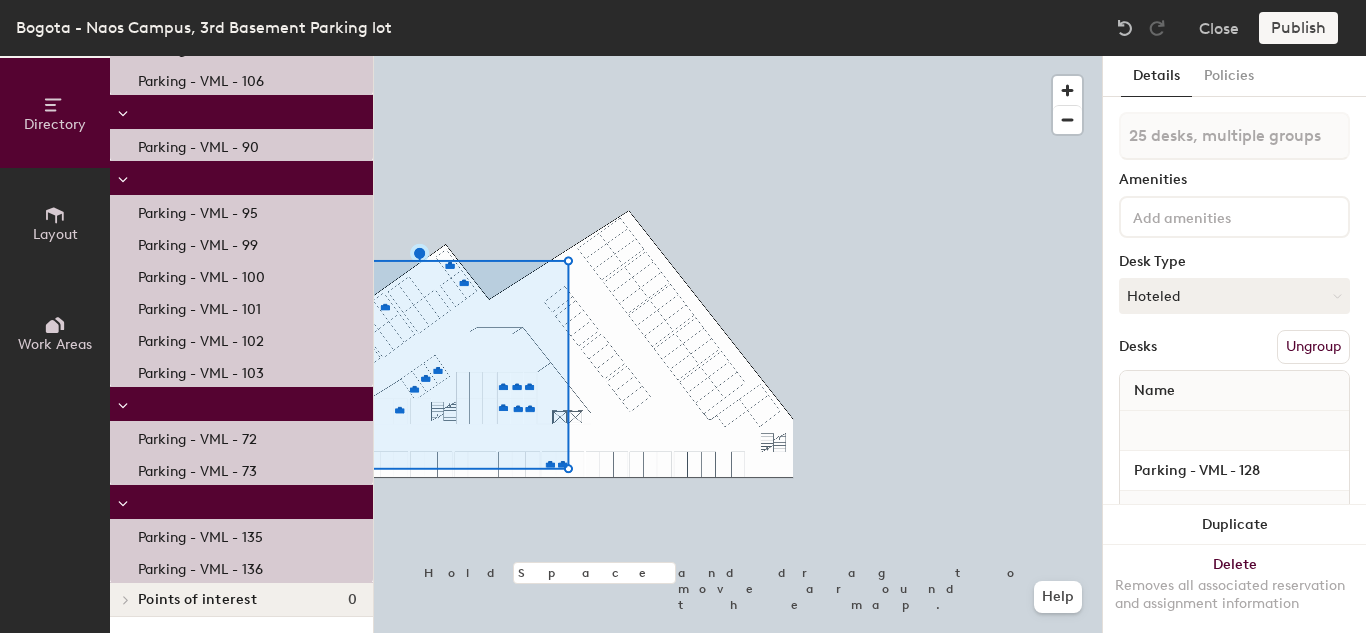 click on "Layout" 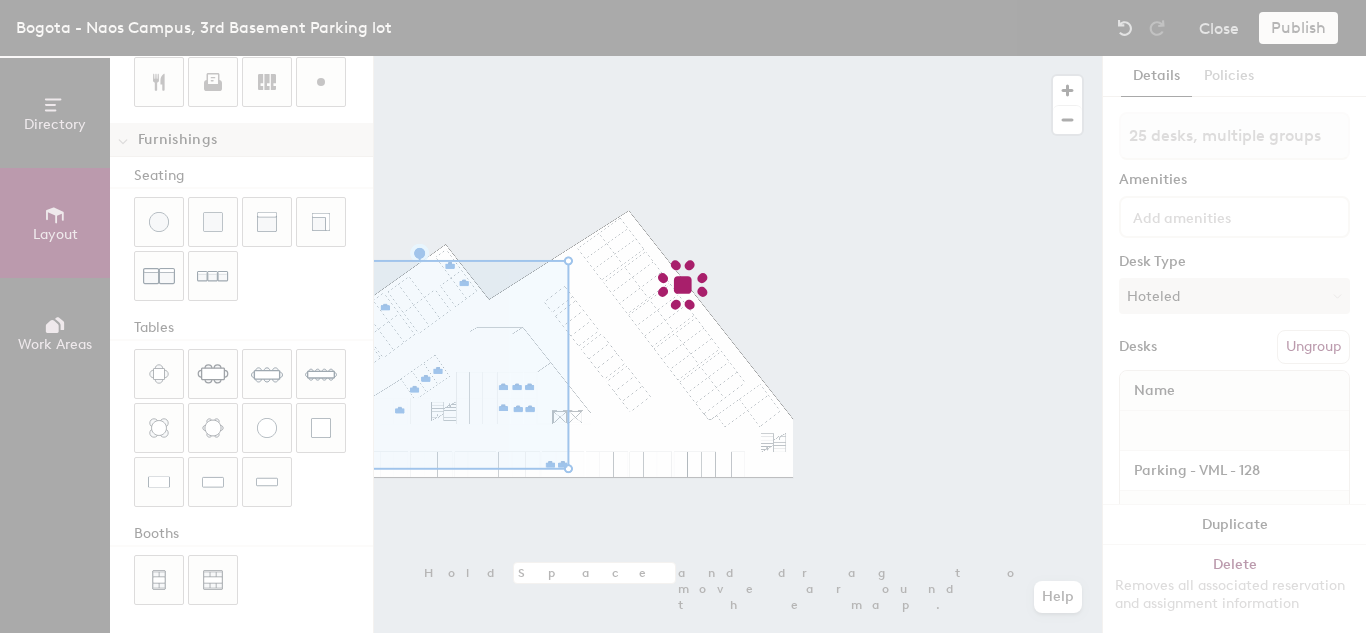 scroll, scrollTop: 0, scrollLeft: 0, axis: both 